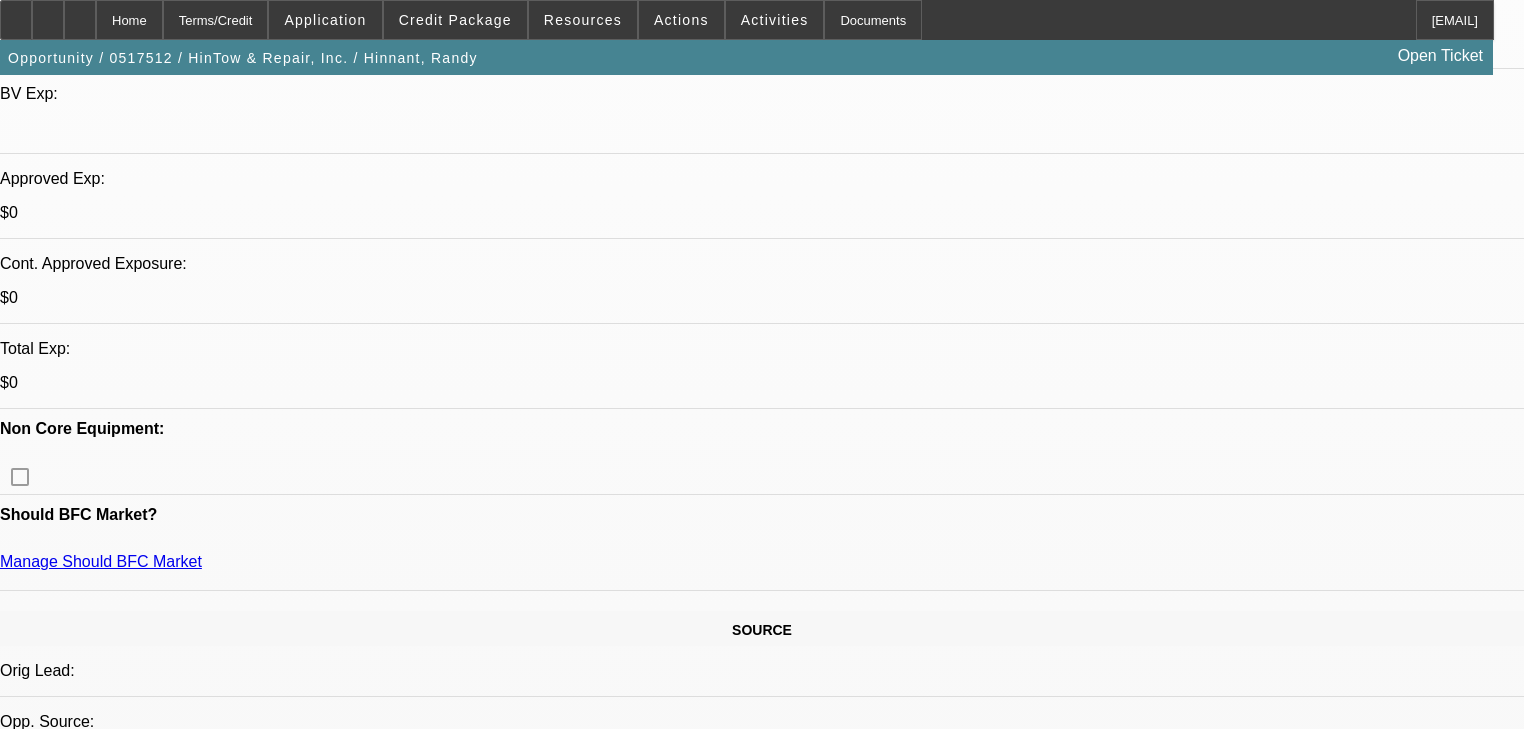 scroll, scrollTop: 640, scrollLeft: 0, axis: vertical 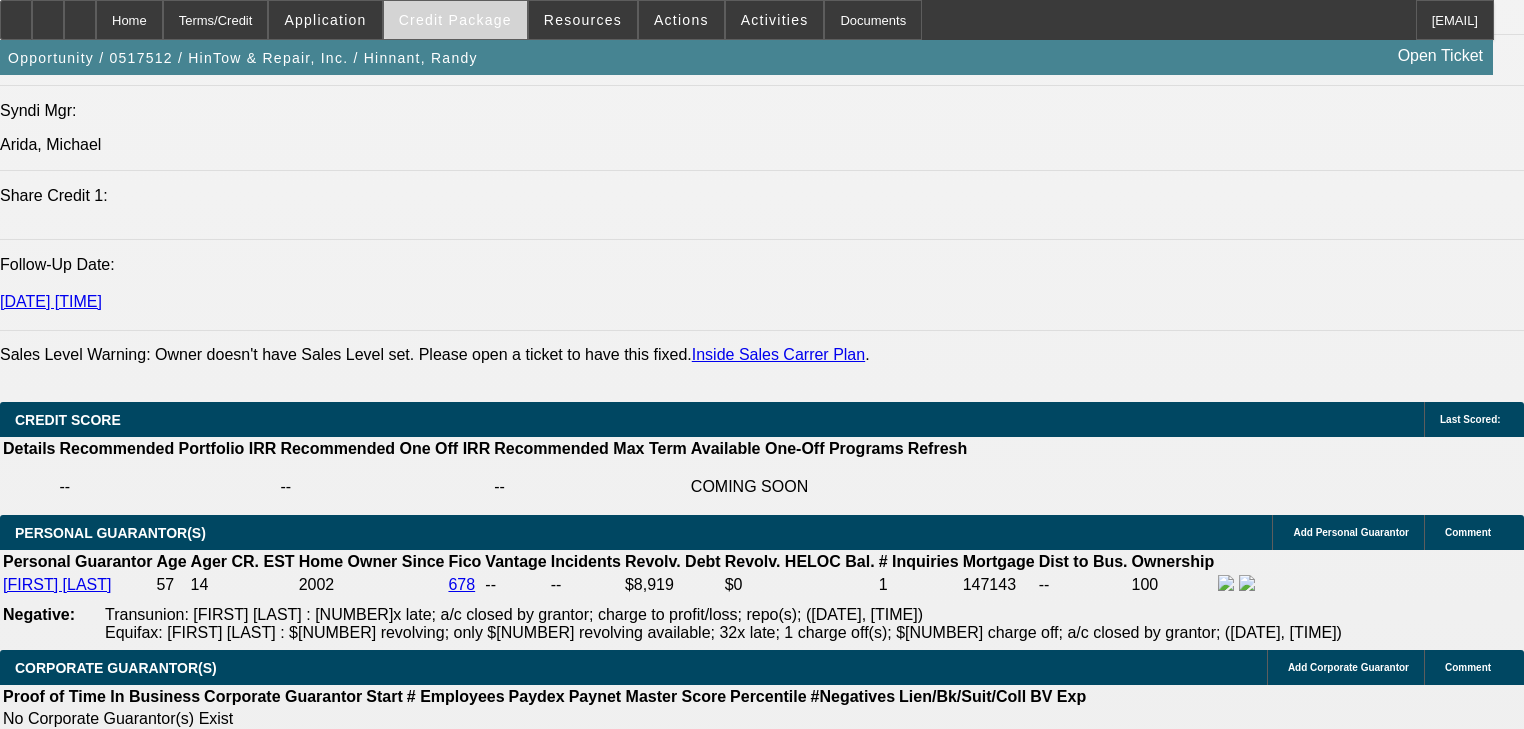 click on "Credit Package" at bounding box center (455, 20) 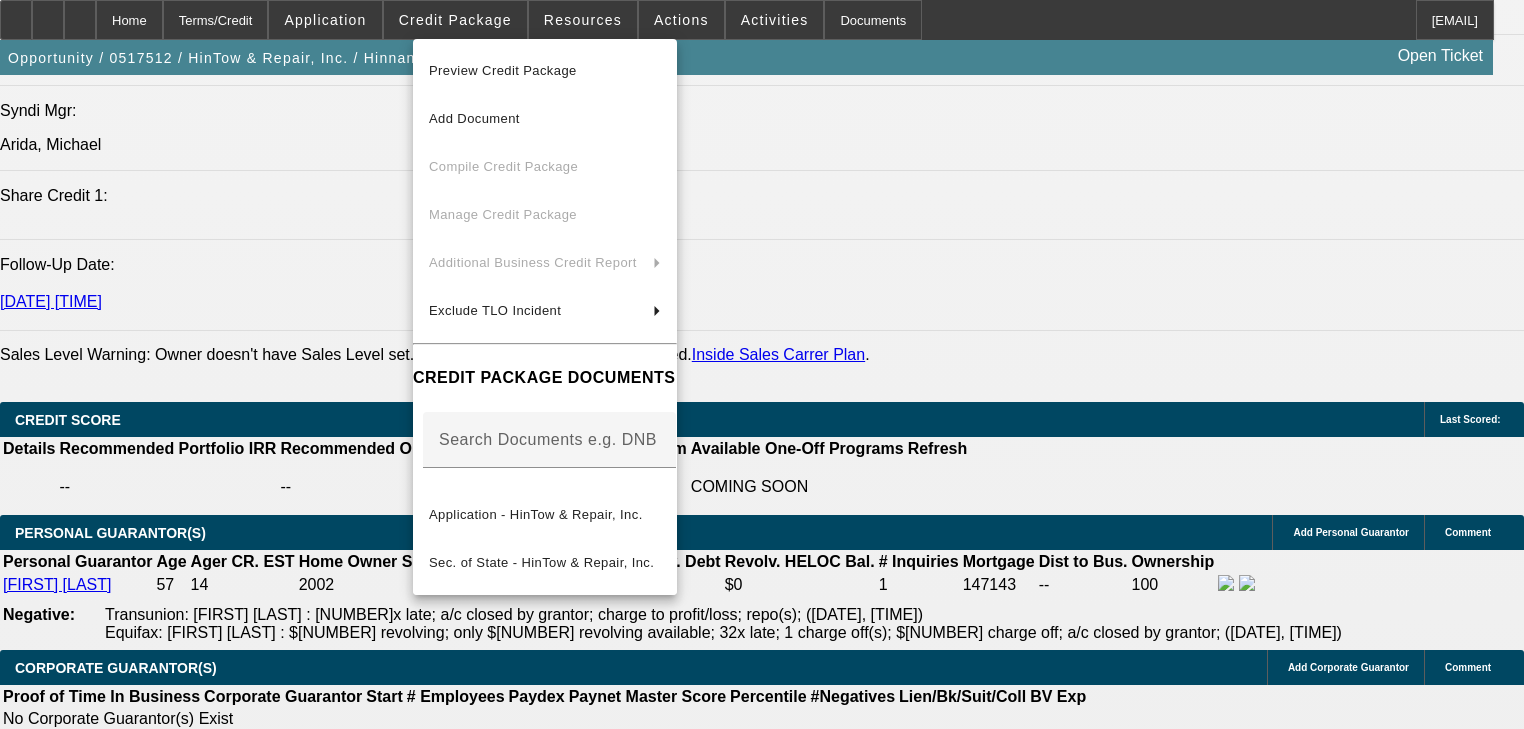 click at bounding box center (762, 364) 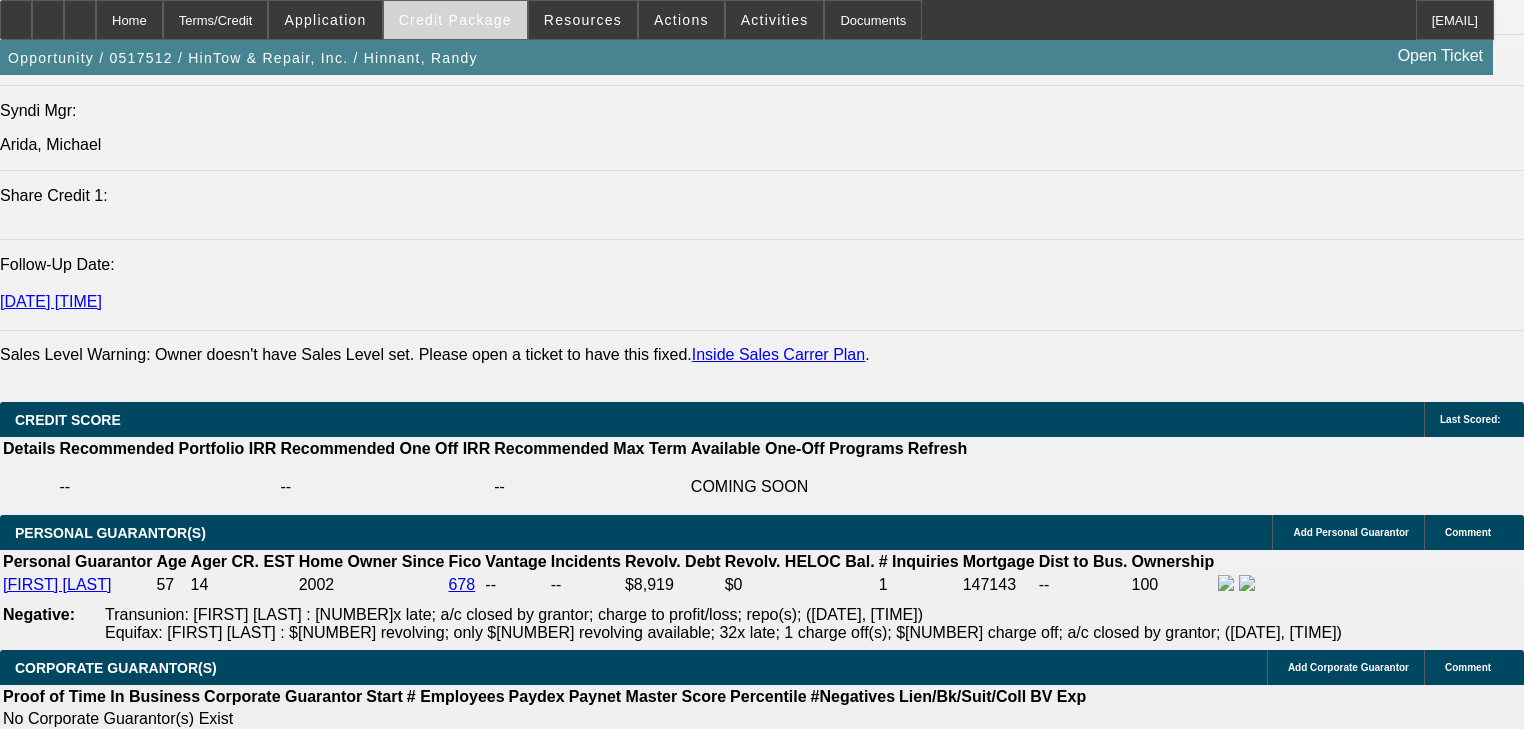 click on "Credit Package" at bounding box center (455, 20) 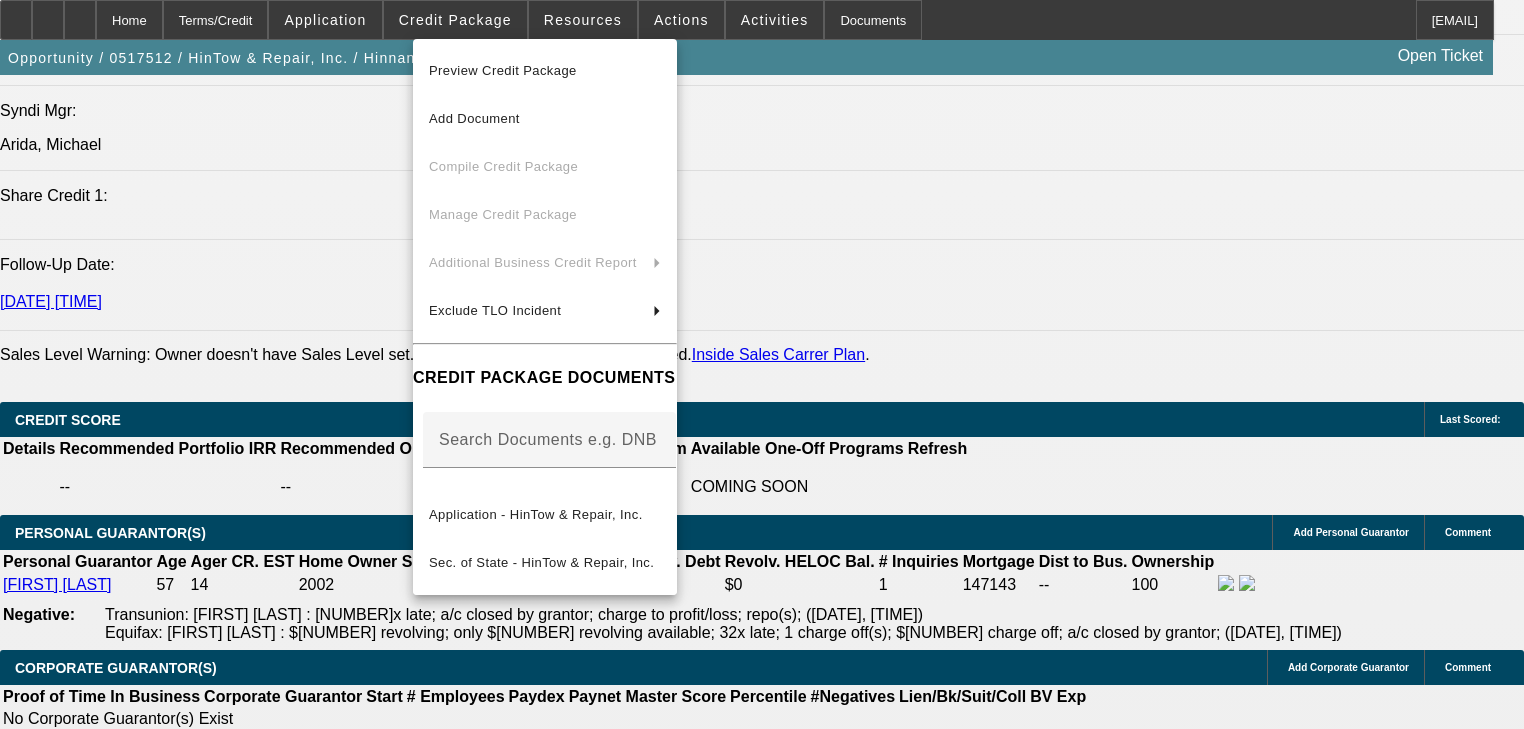 click at bounding box center [762, 364] 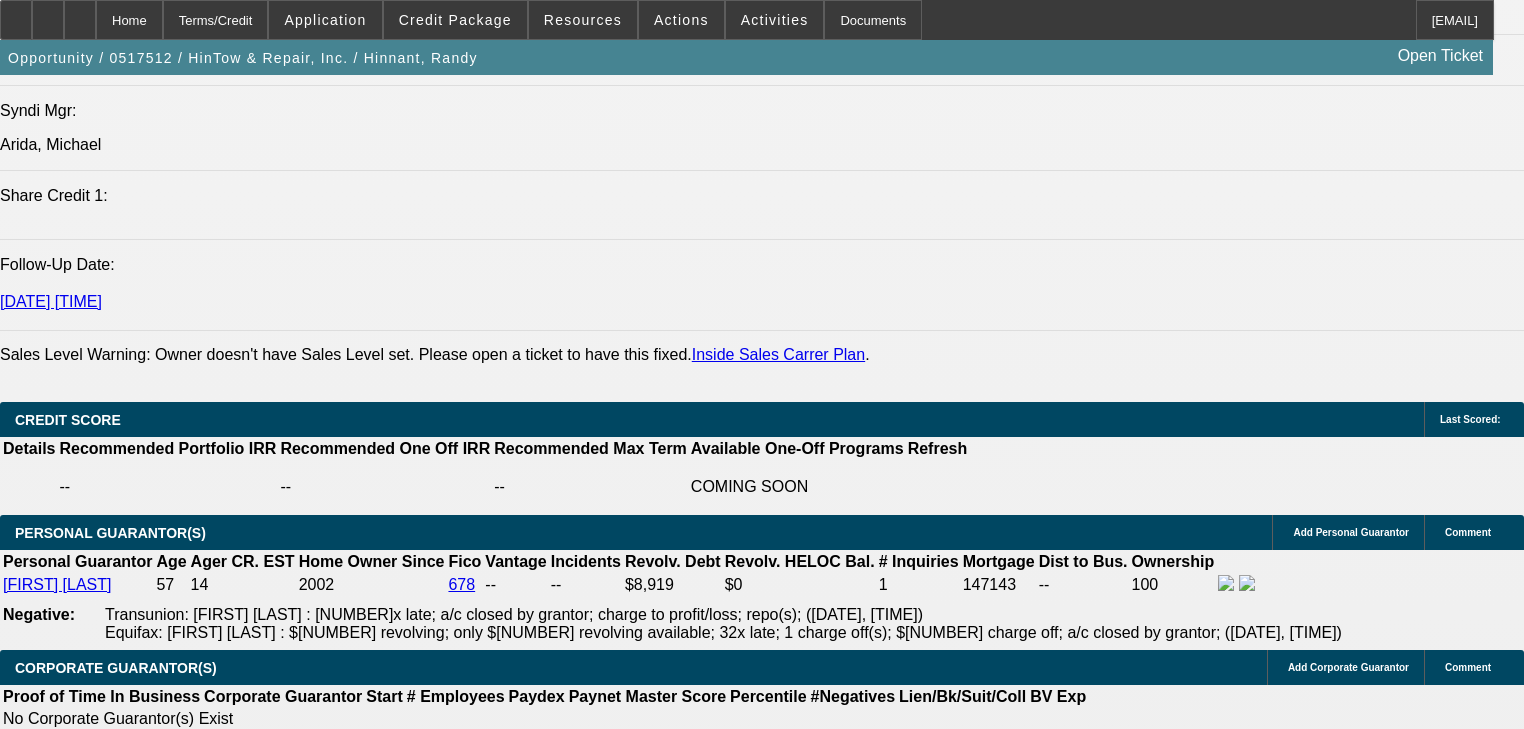 click on "Application" at bounding box center [325, 20] 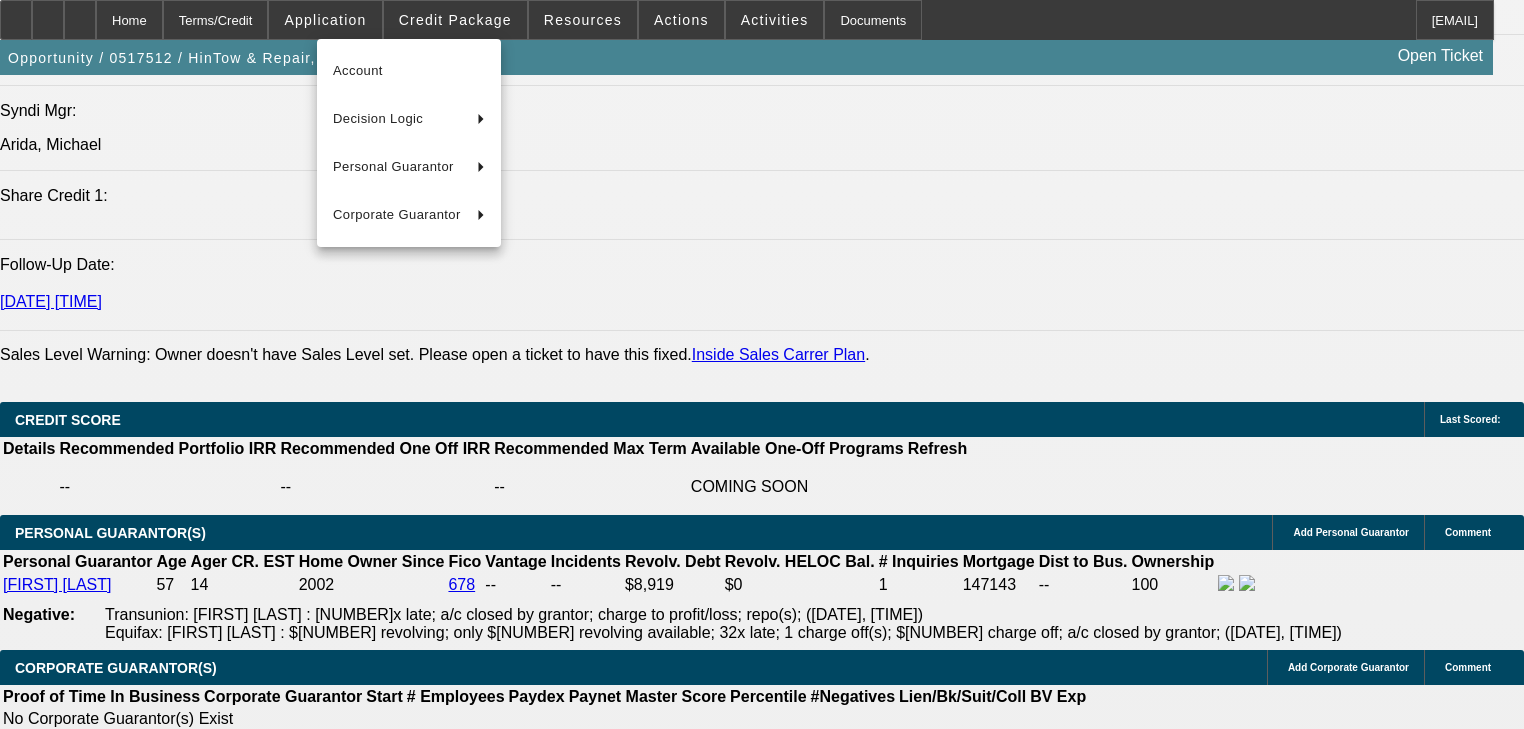 click at bounding box center (762, 364) 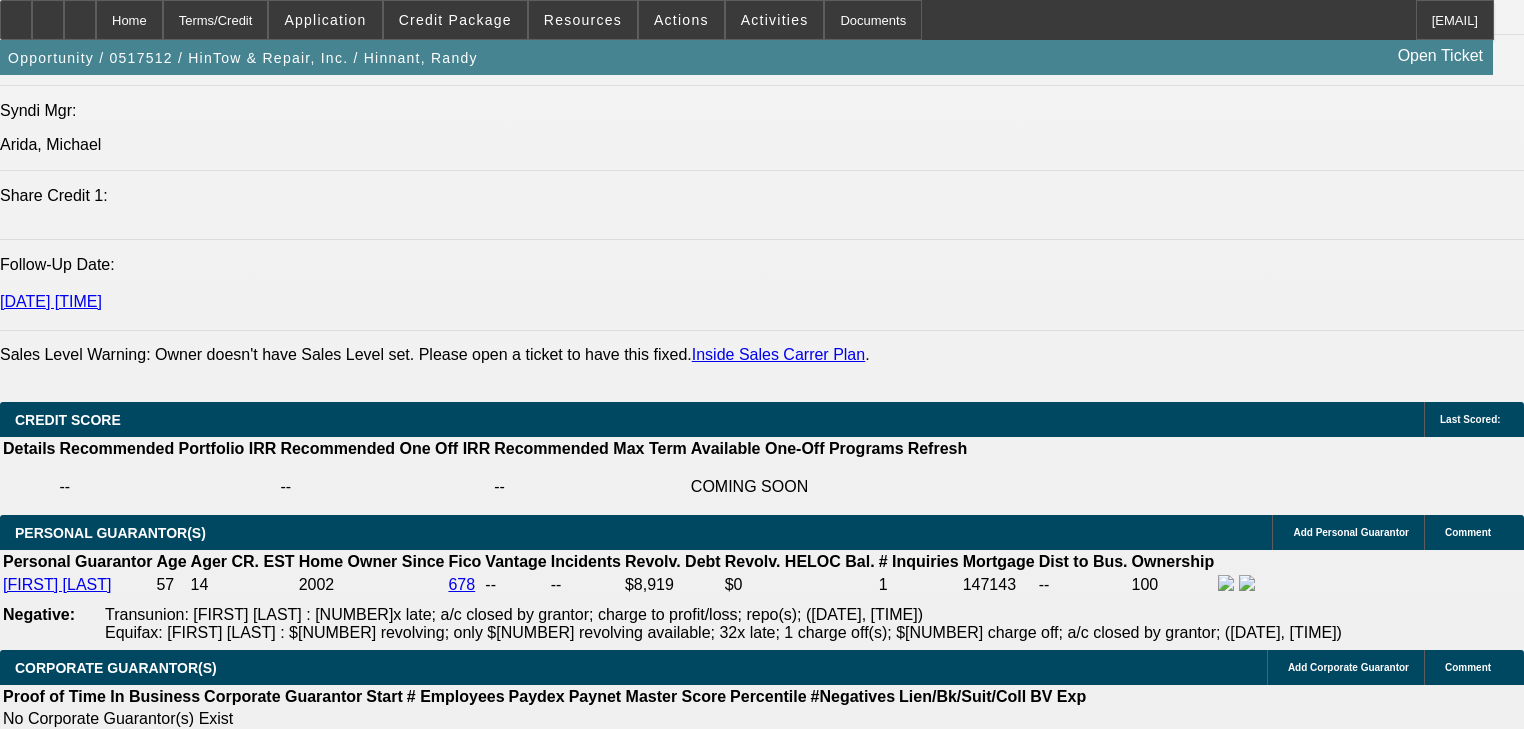 click on "Credit Package" at bounding box center (455, 20) 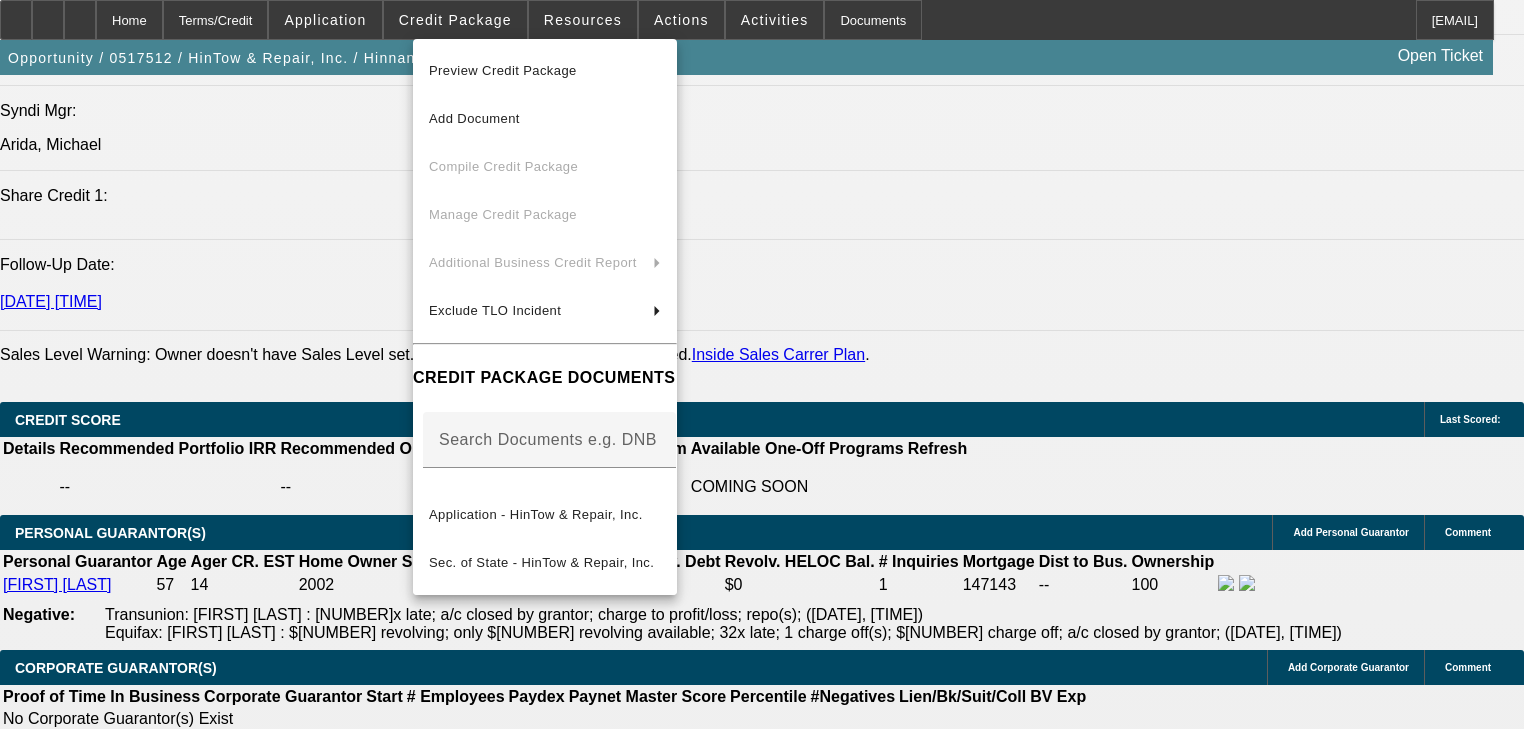 click at bounding box center [762, 364] 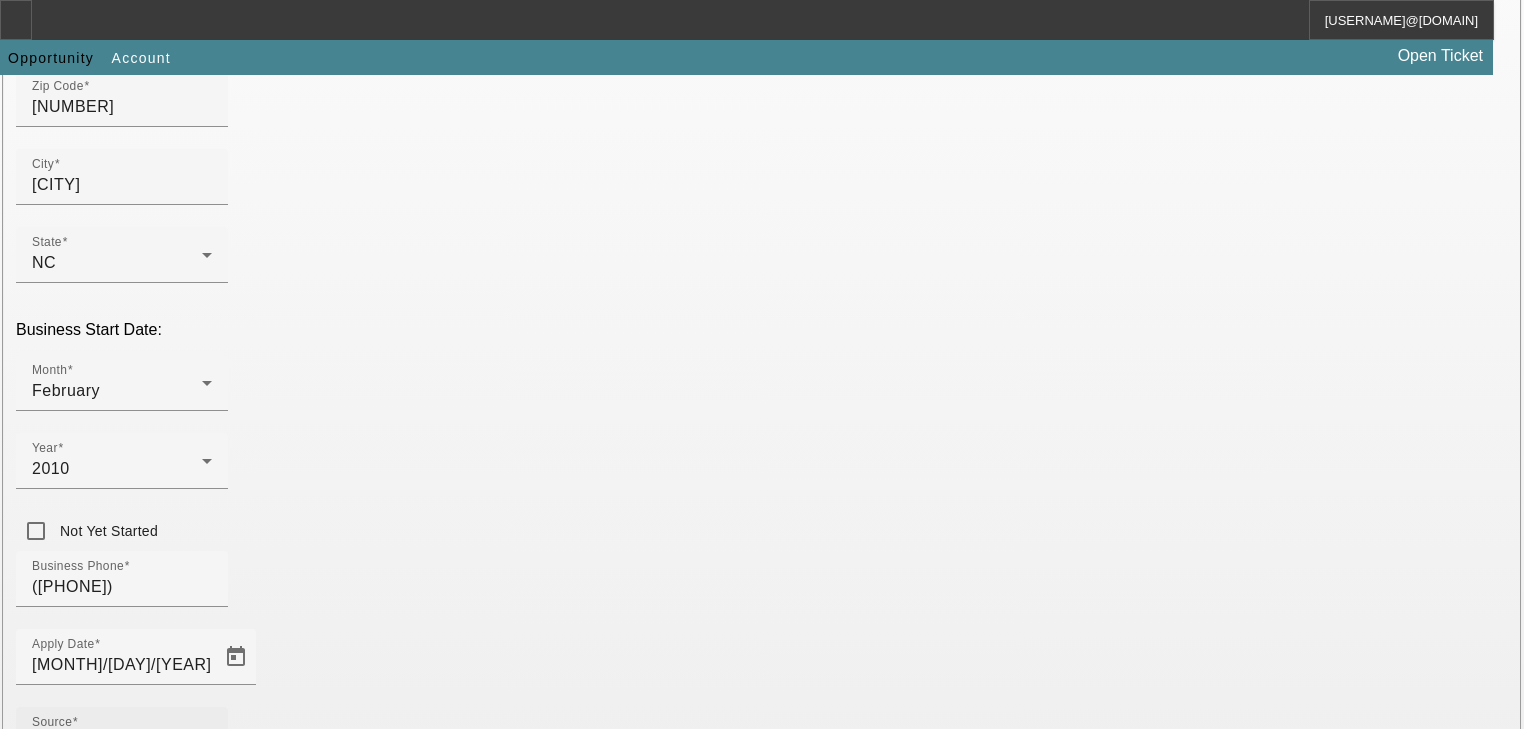 scroll, scrollTop: 400, scrollLeft: 0, axis: vertical 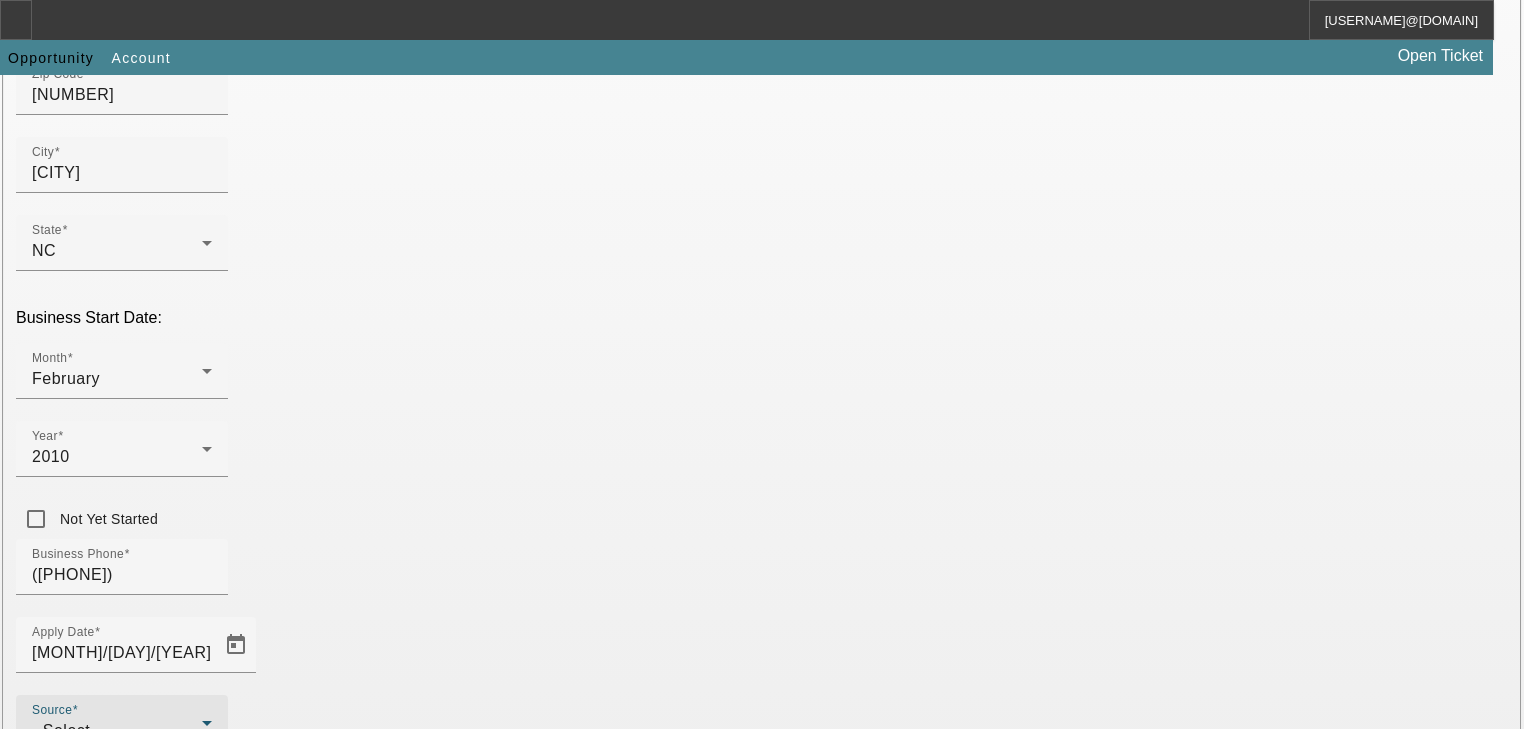 click on "- Select -" at bounding box center [117, 731] 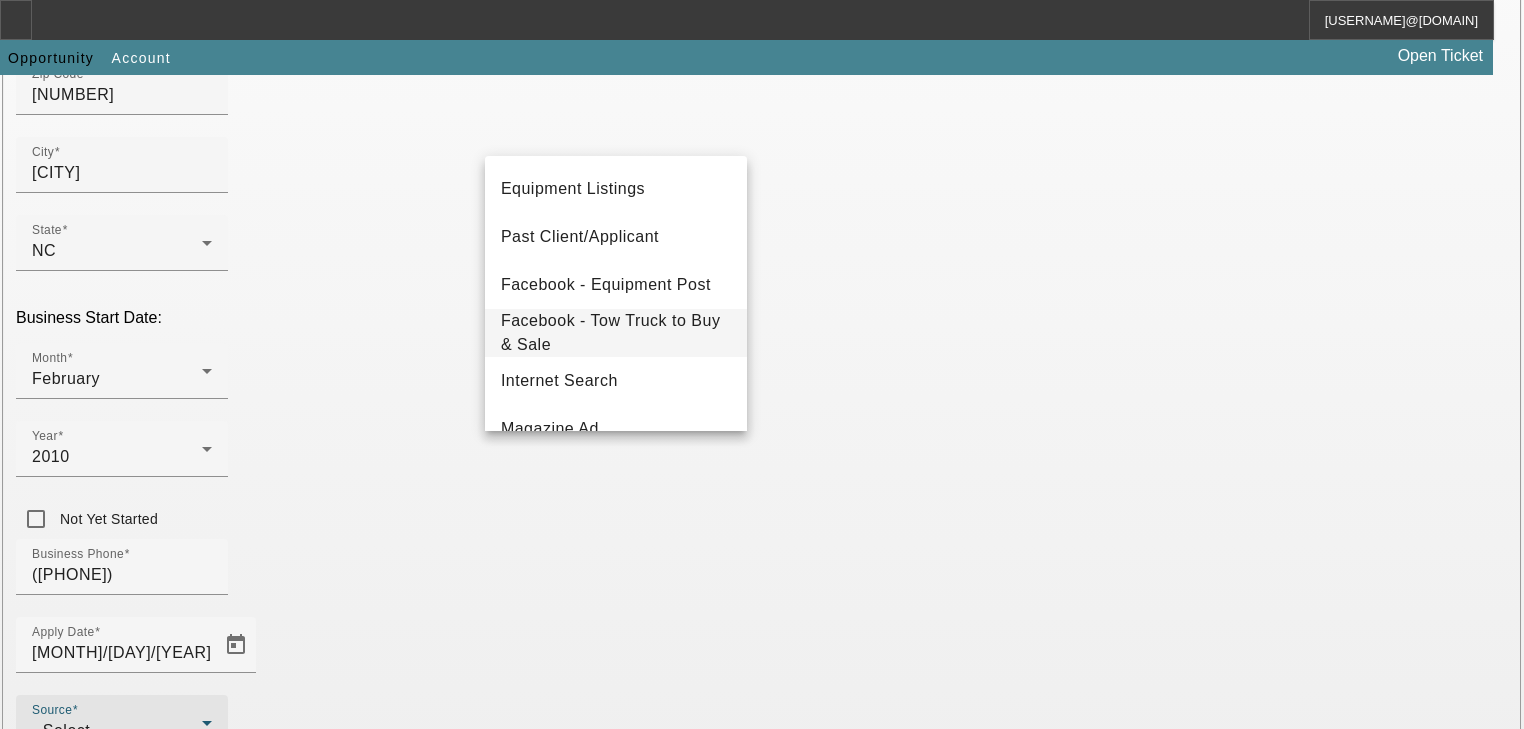 scroll, scrollTop: 240, scrollLeft: 0, axis: vertical 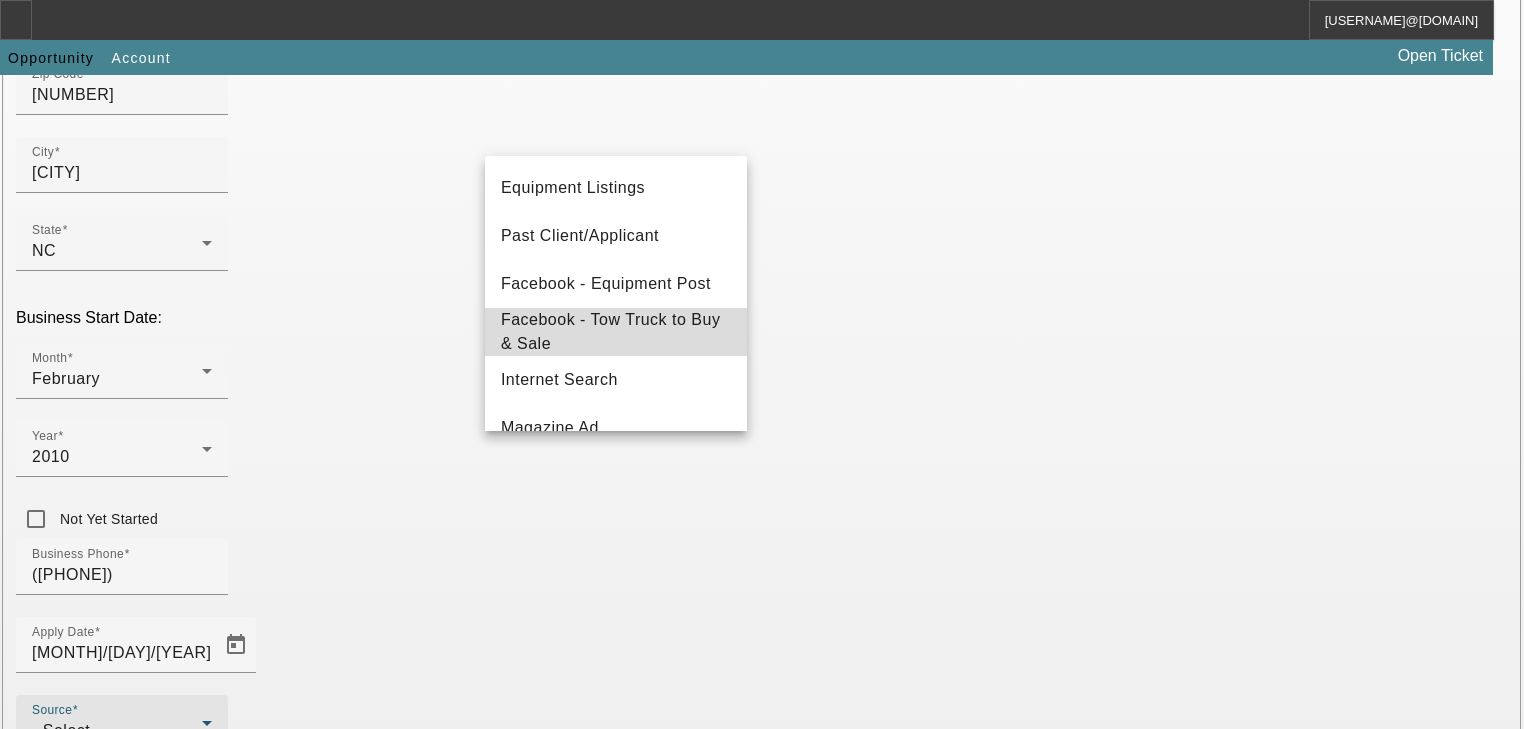 click on "Facebook - Tow Truck to Buy & Sale" at bounding box center (616, 332) 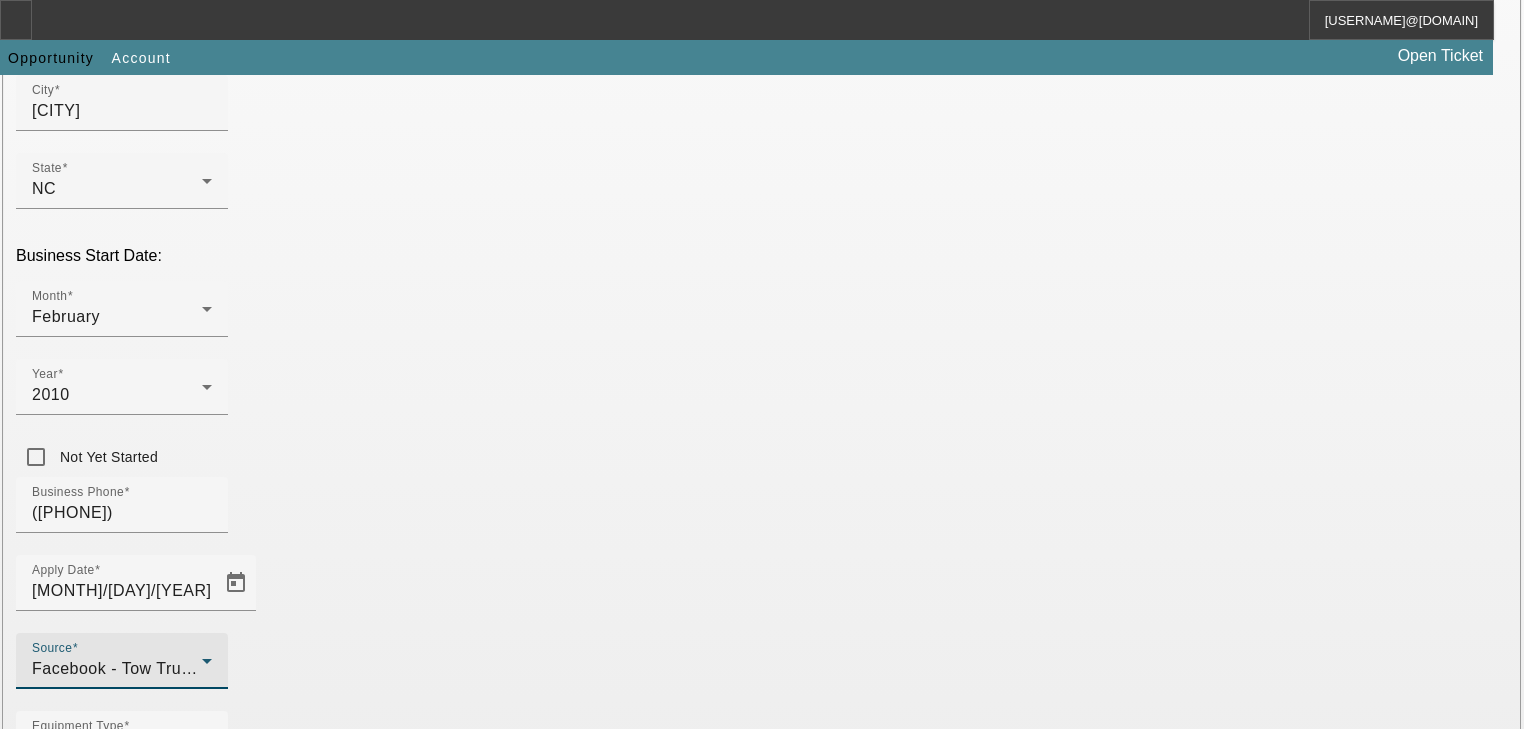 scroll, scrollTop: 526, scrollLeft: 0, axis: vertical 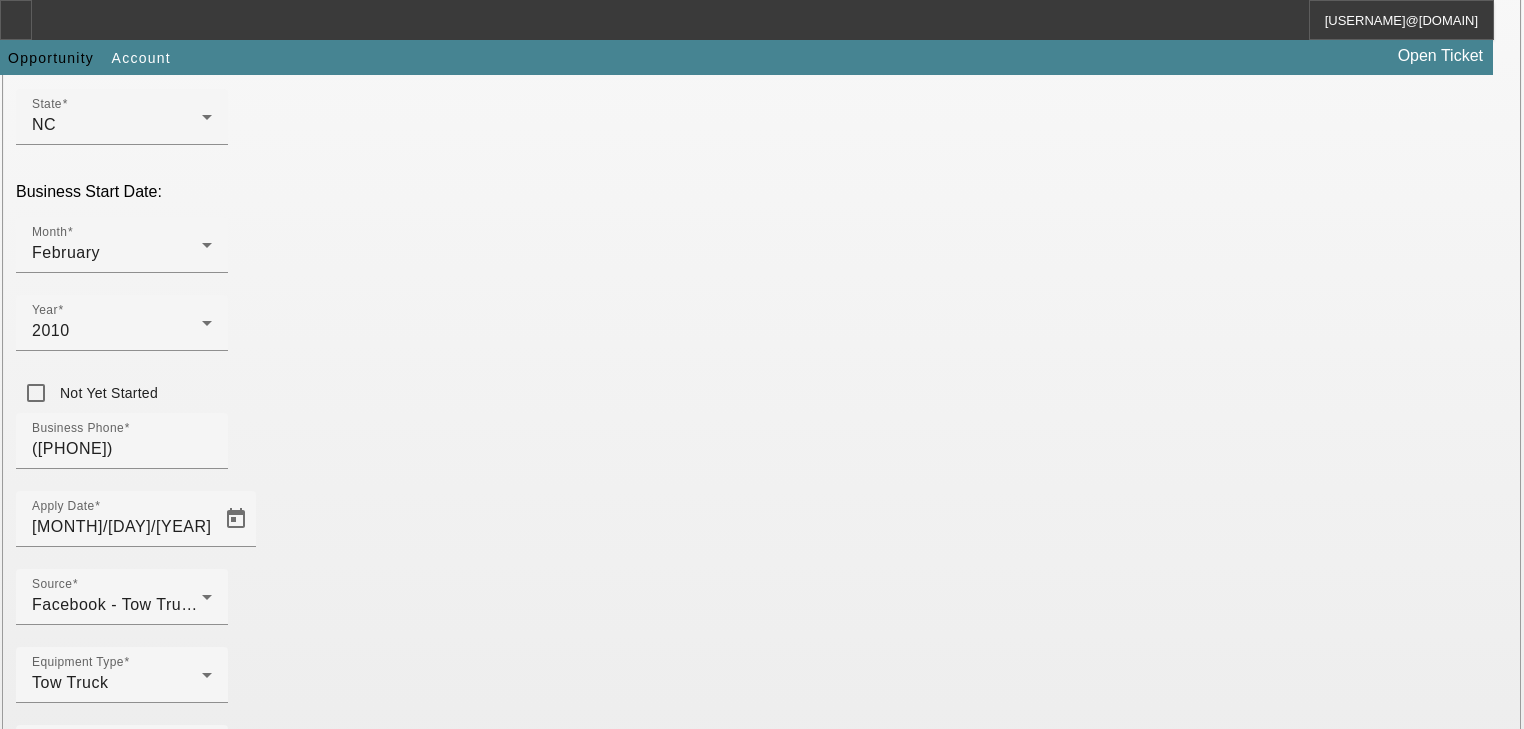 click on "Submit" at bounding box center [28, 2002] 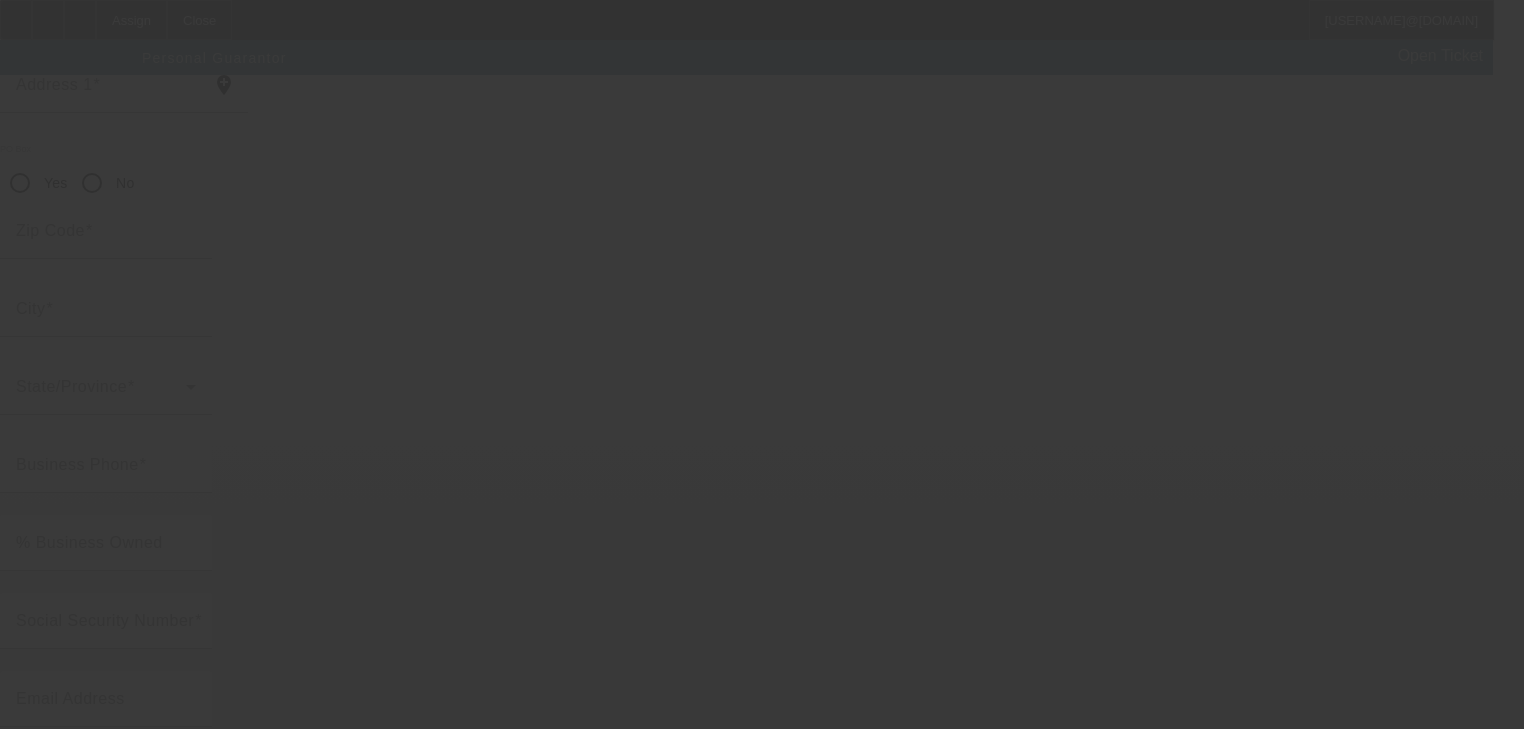 scroll, scrollTop: 244, scrollLeft: 0, axis: vertical 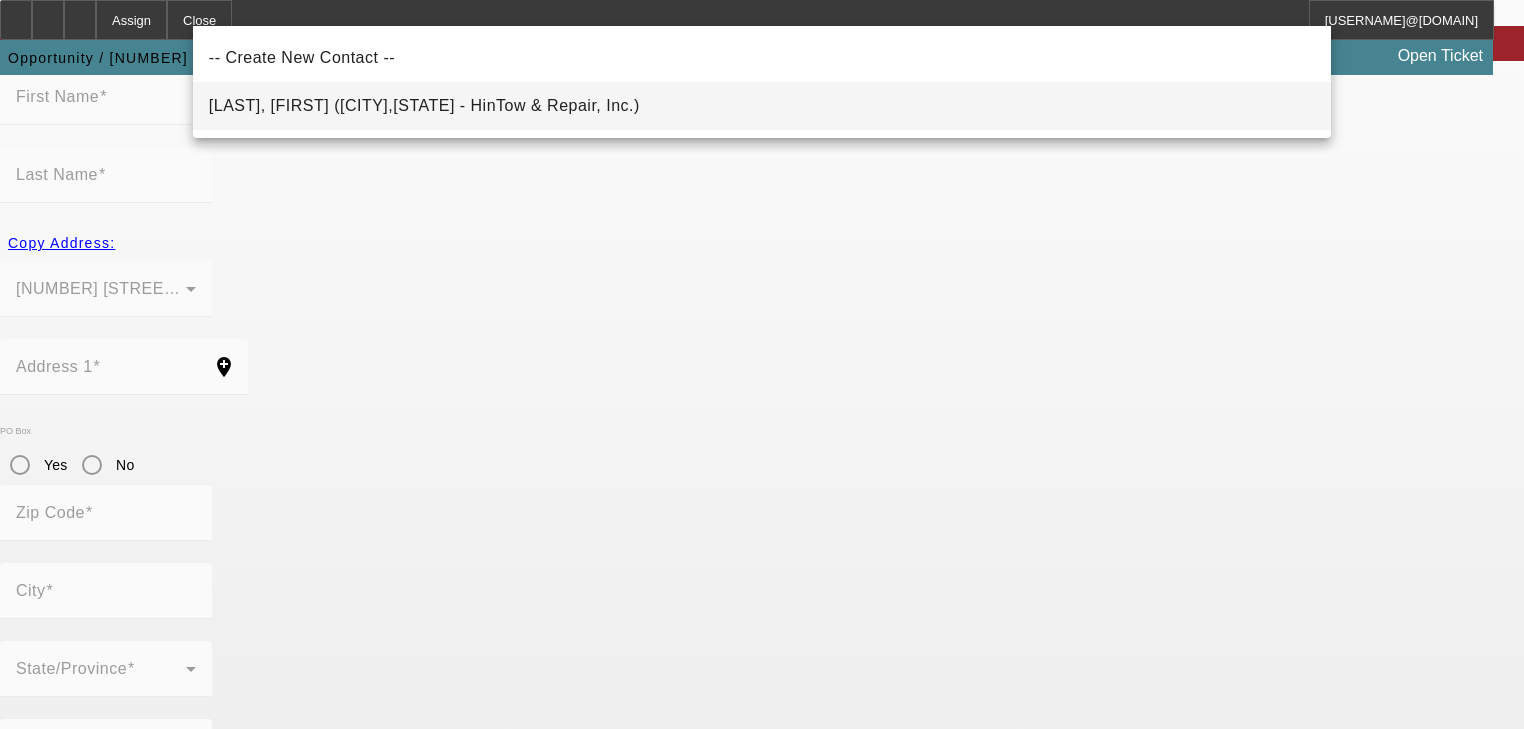 click on "Hinnant, Randy (Snow Hill,NC - HinTow & Repair, Inc.)" at bounding box center (424, 105) 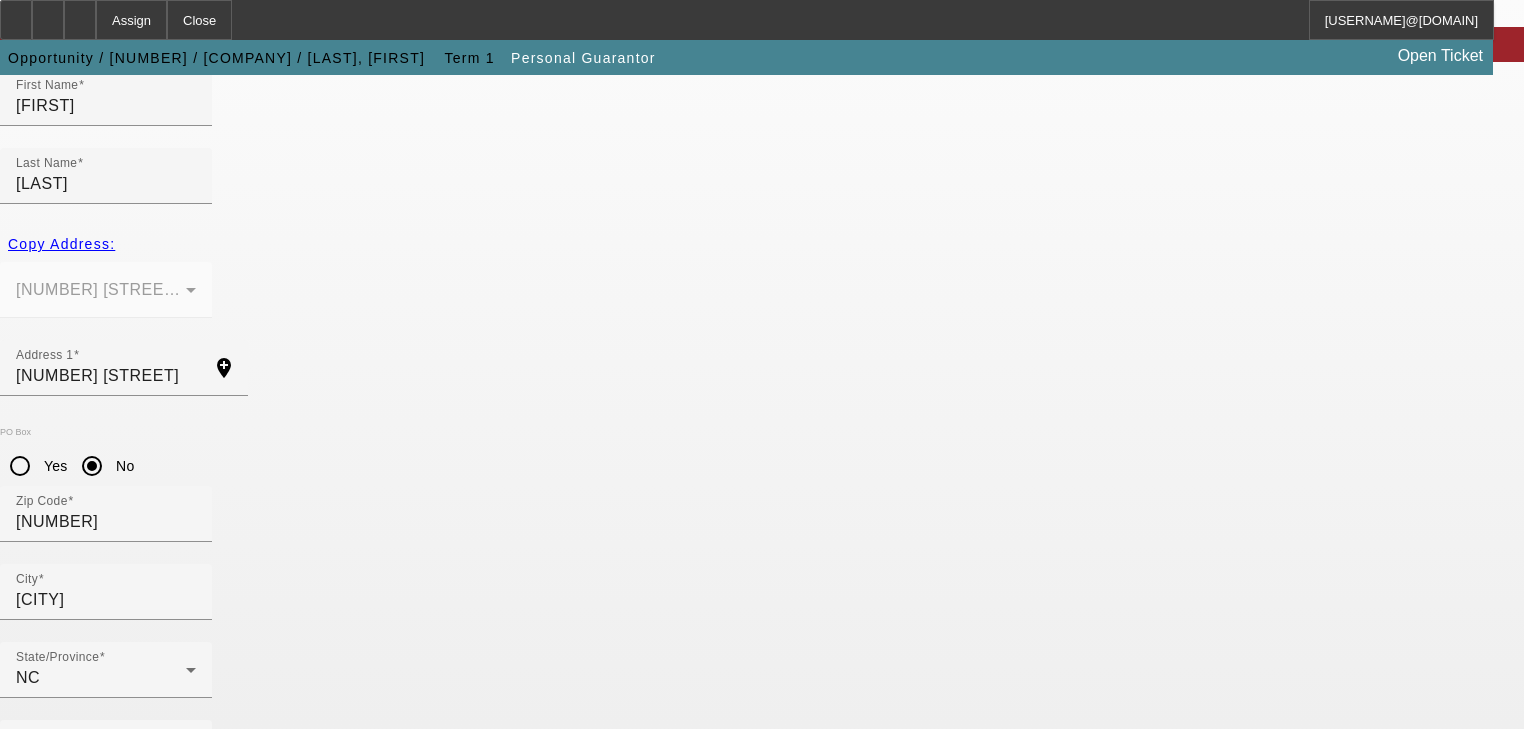 scroll, scrollTop: 244, scrollLeft: 0, axis: vertical 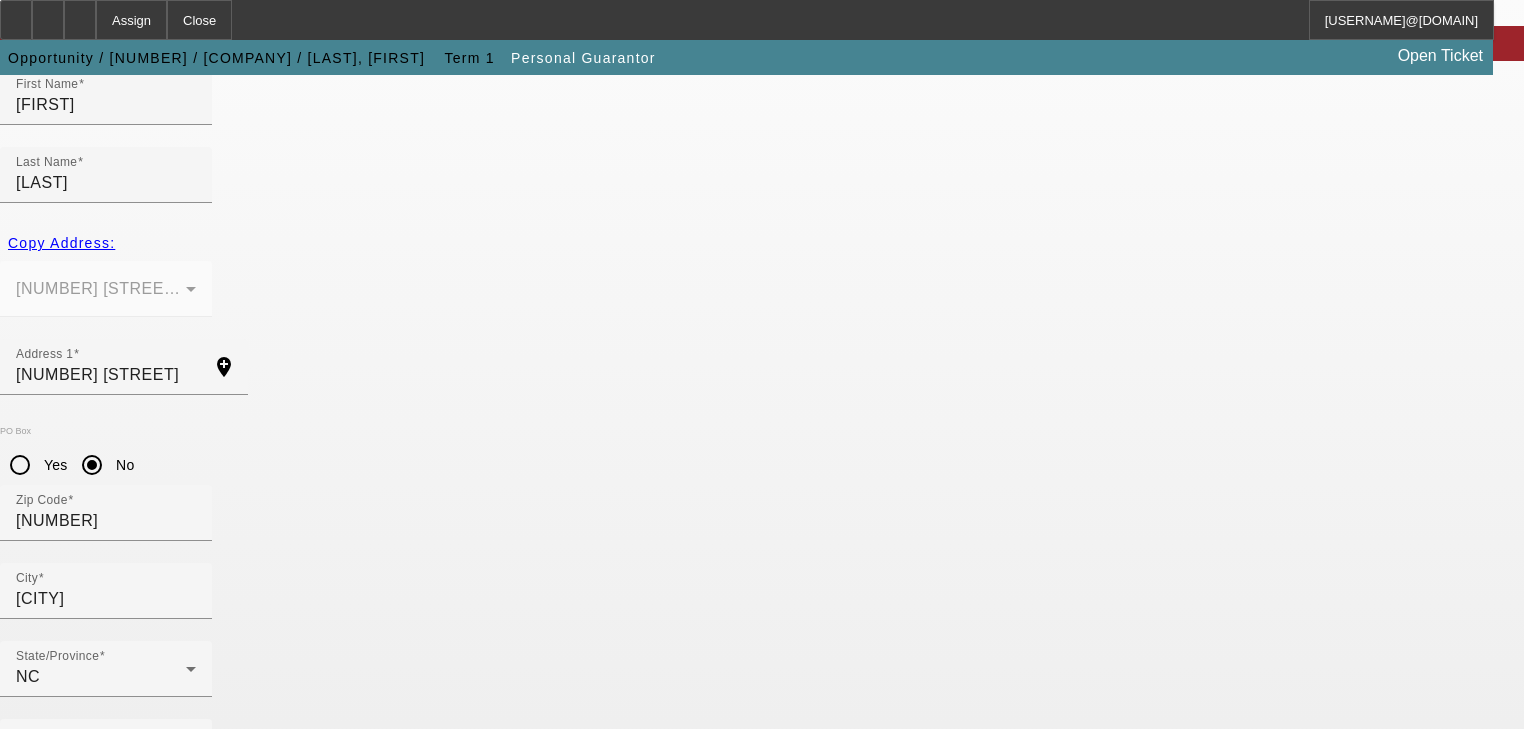 click on "Submit" at bounding box center (28, 1864) 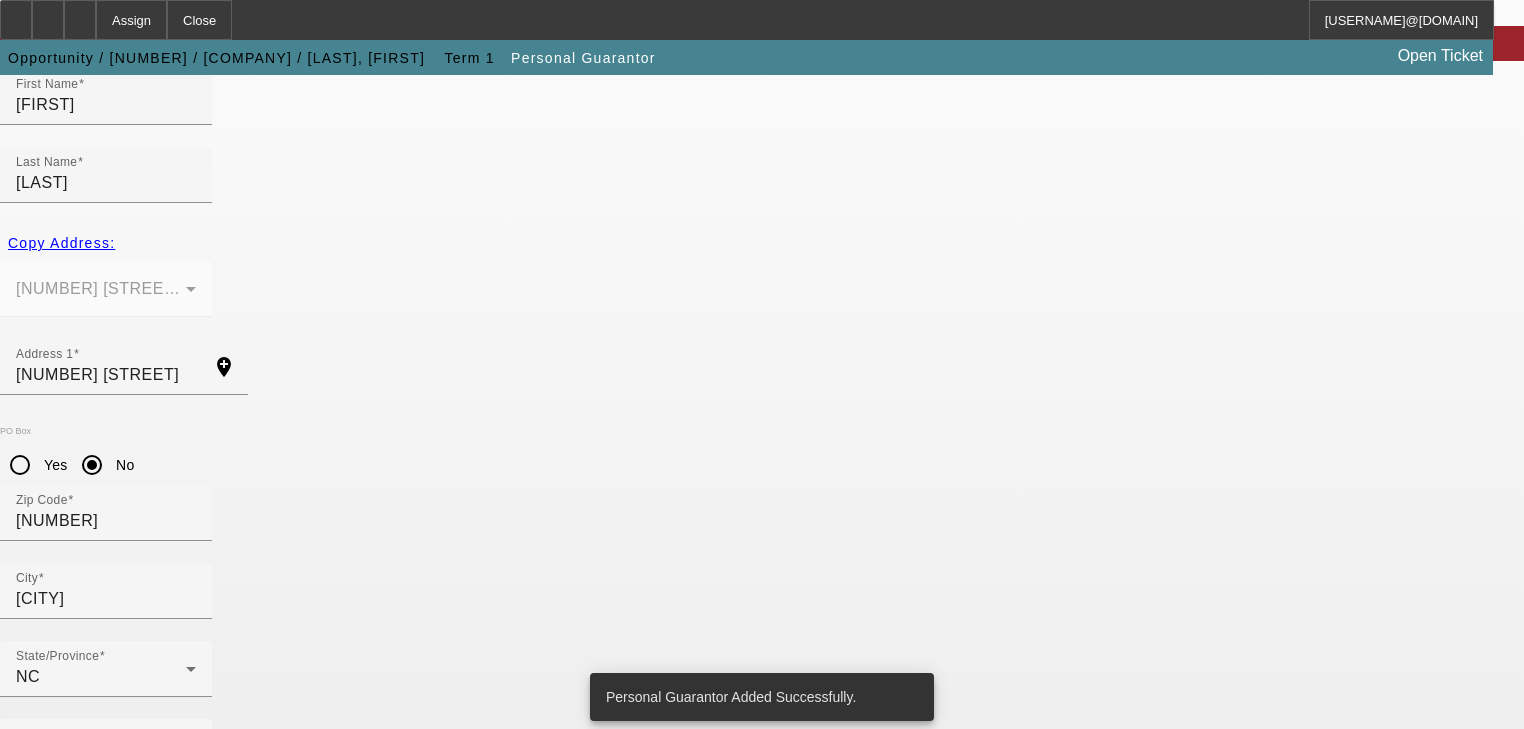 scroll, scrollTop: 0, scrollLeft: 0, axis: both 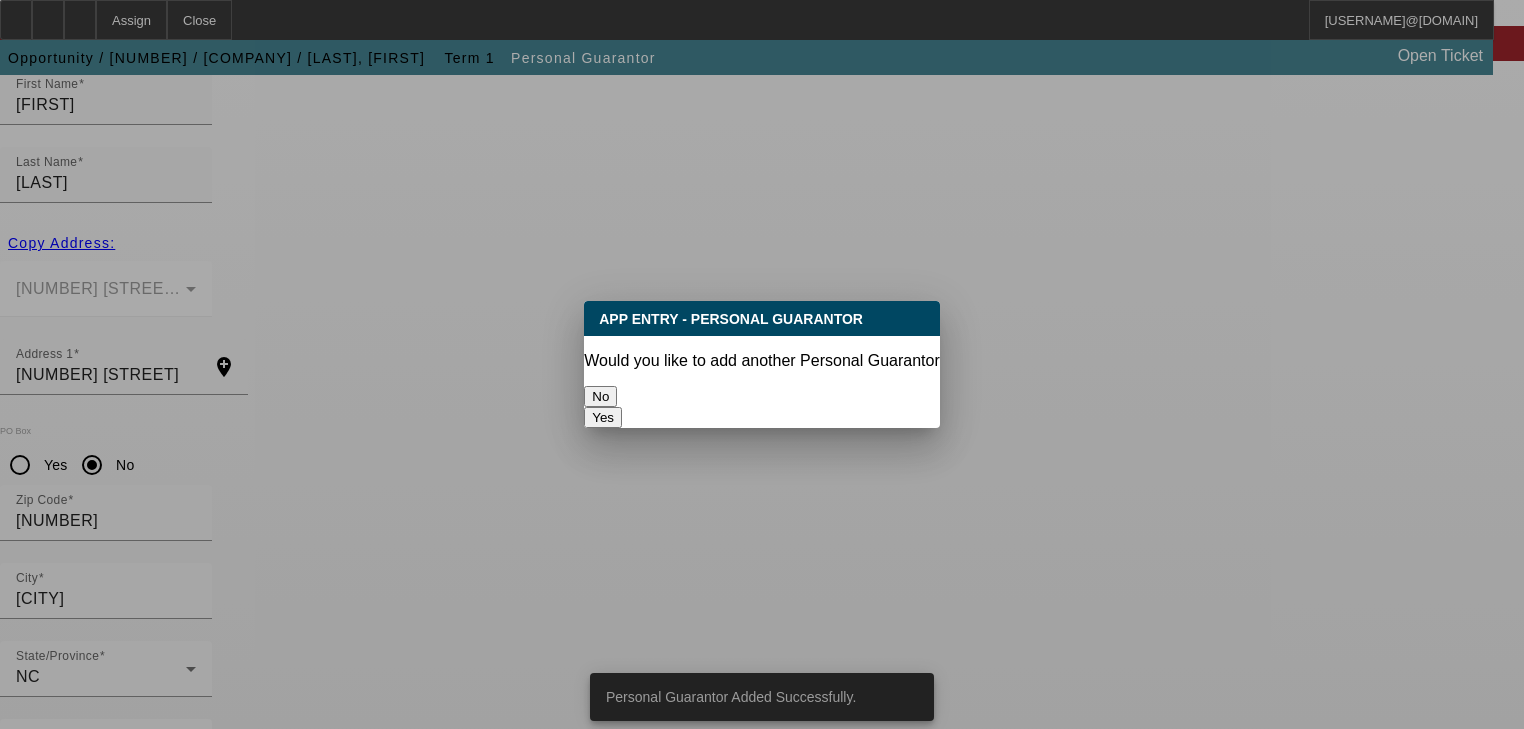 click on "No" at bounding box center (600, 396) 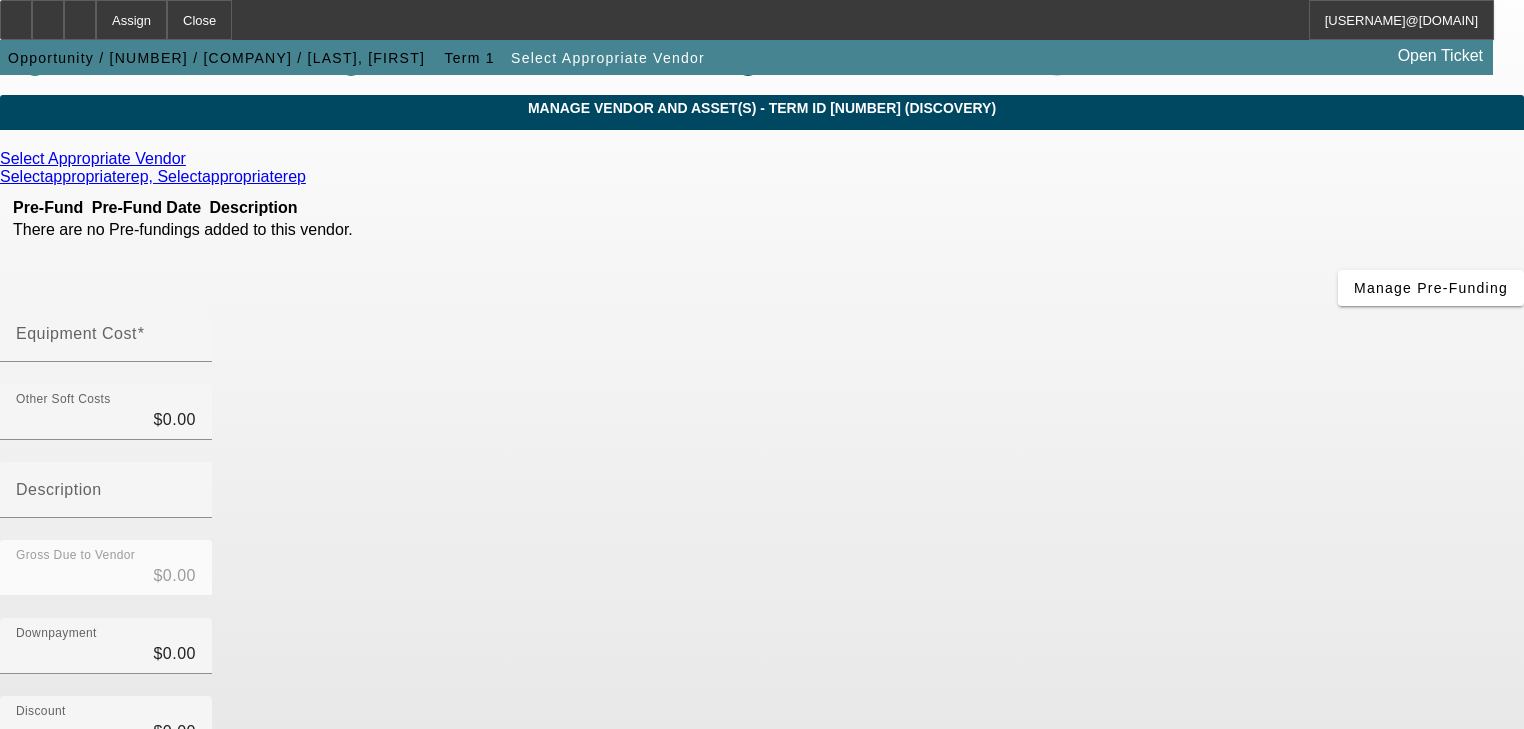 scroll, scrollTop: 4, scrollLeft: 0, axis: vertical 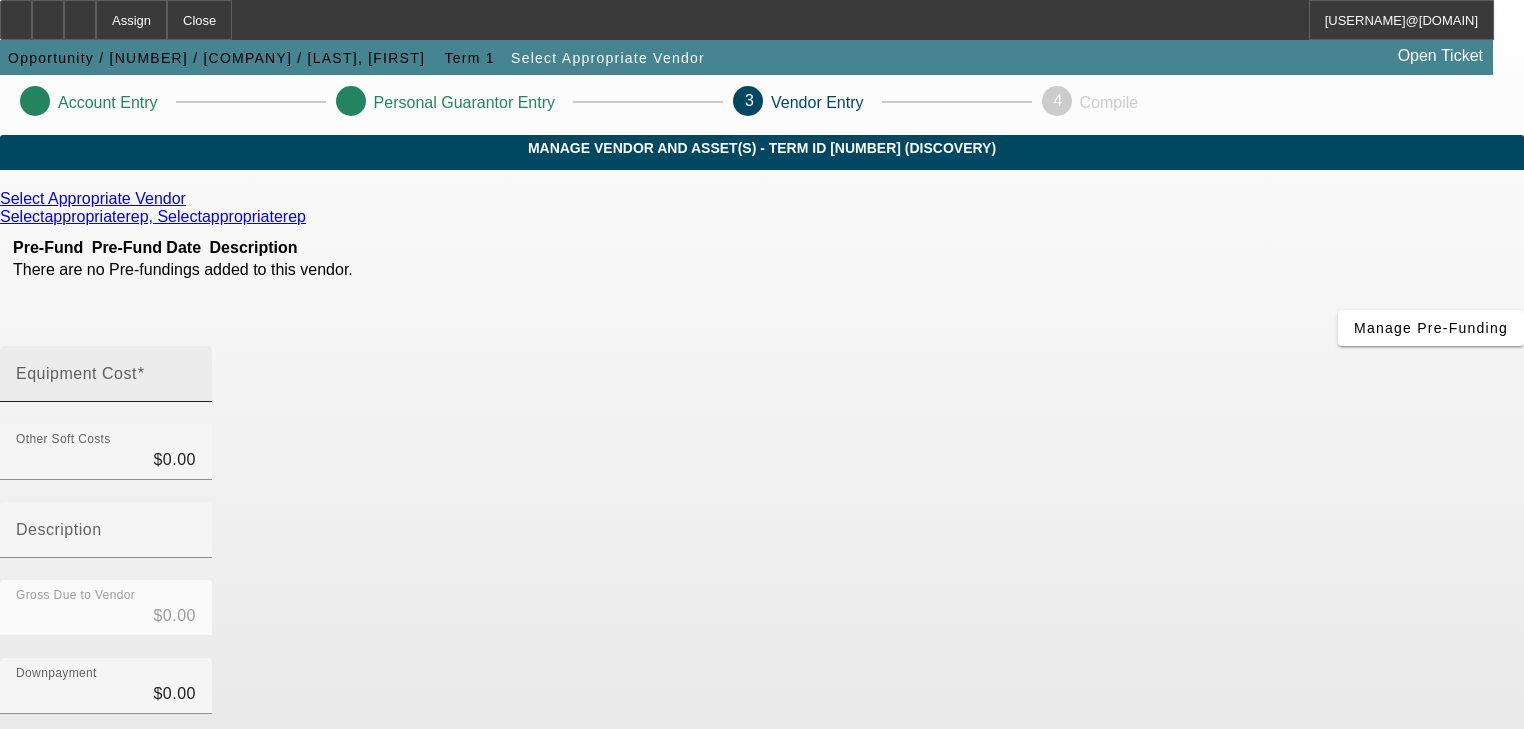 click on "Equipment Cost" at bounding box center [106, 382] 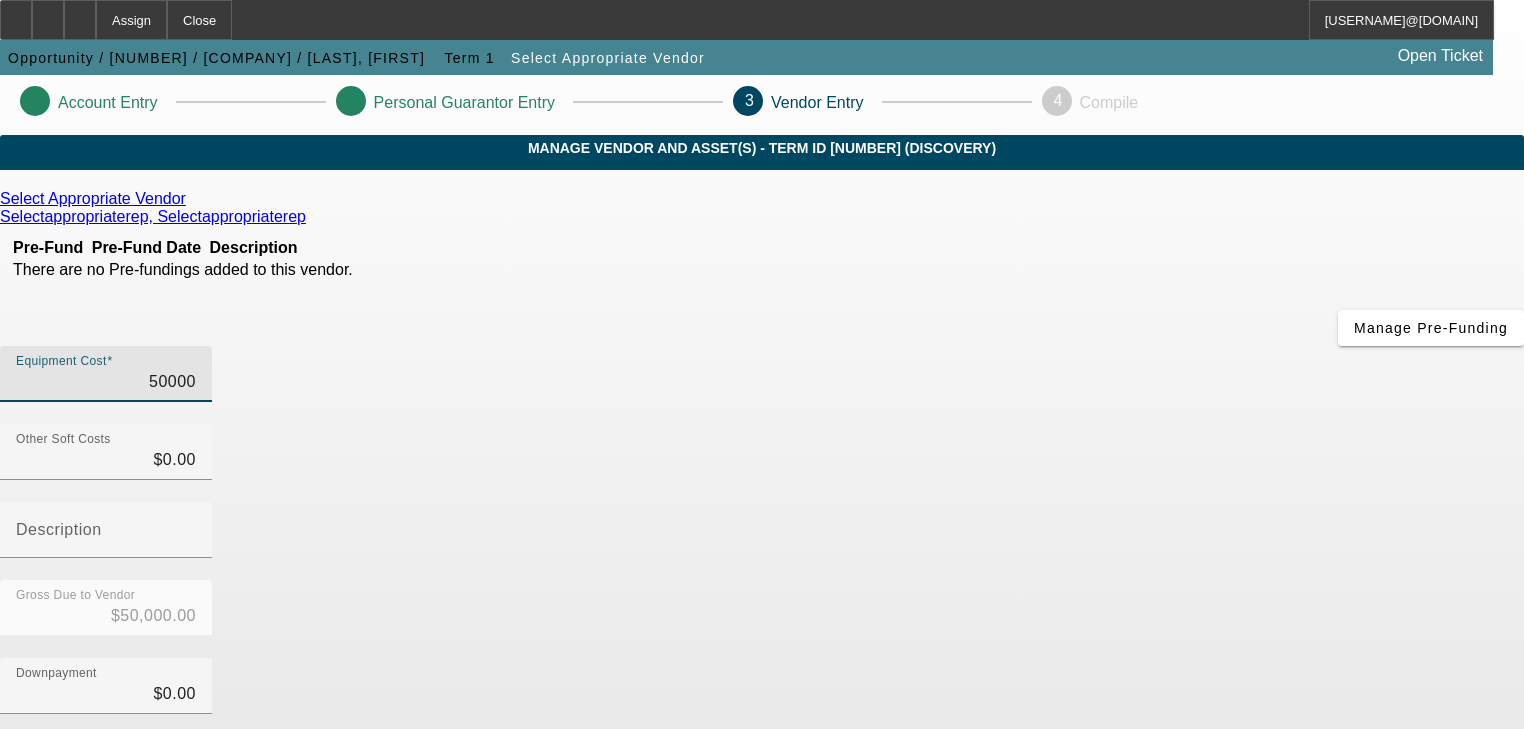 type on "50000" 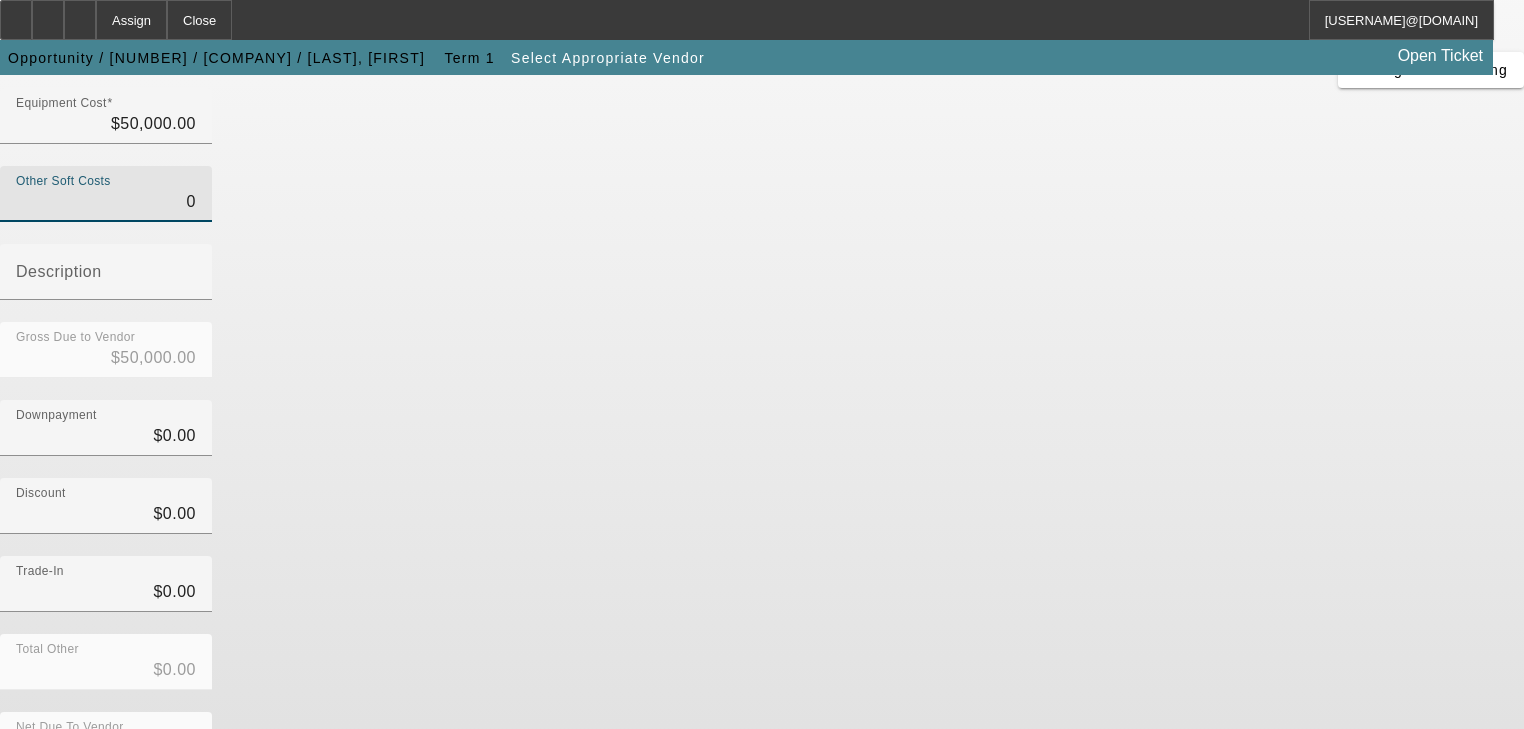 scroll, scrollTop: 278, scrollLeft: 0, axis: vertical 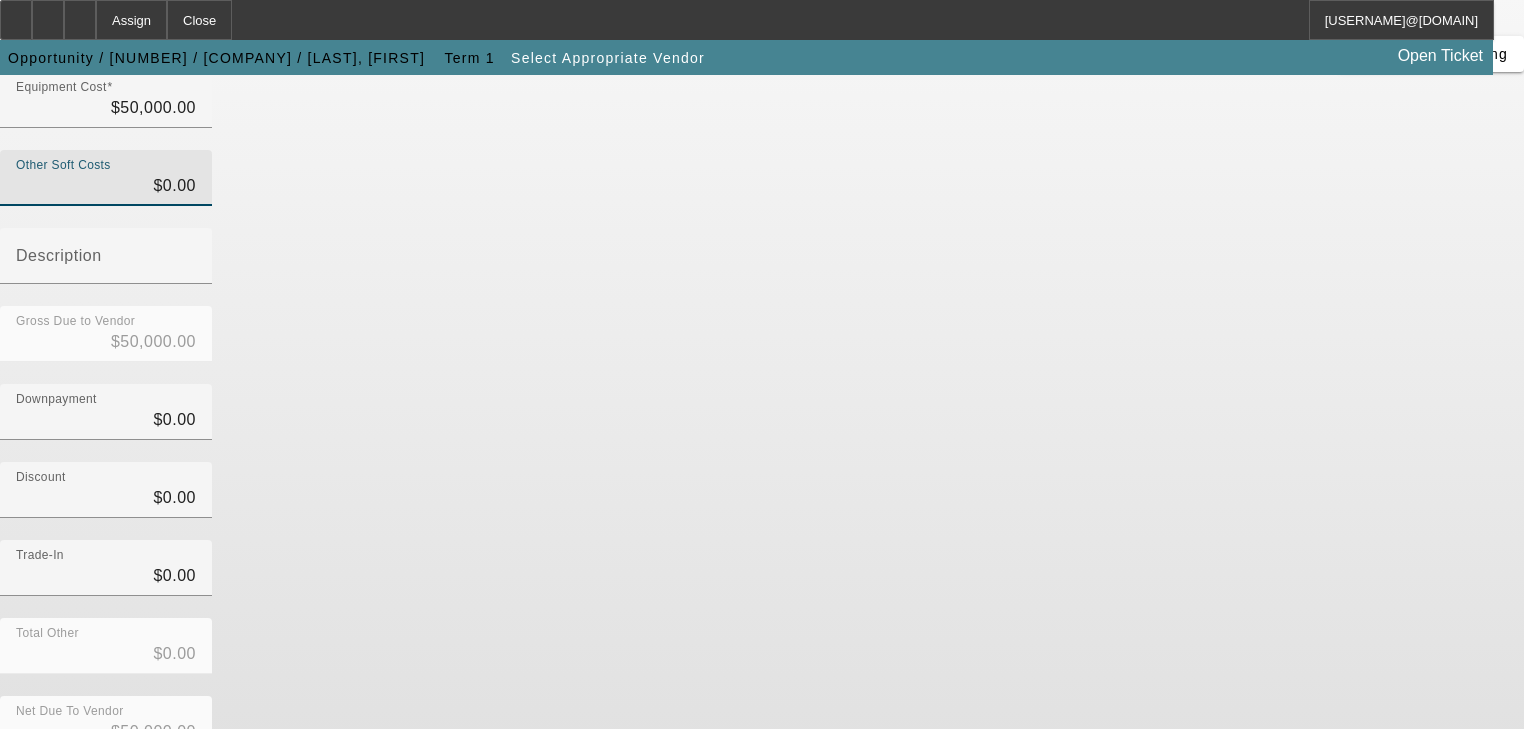 click on "Submit" at bounding box center [28, 784] 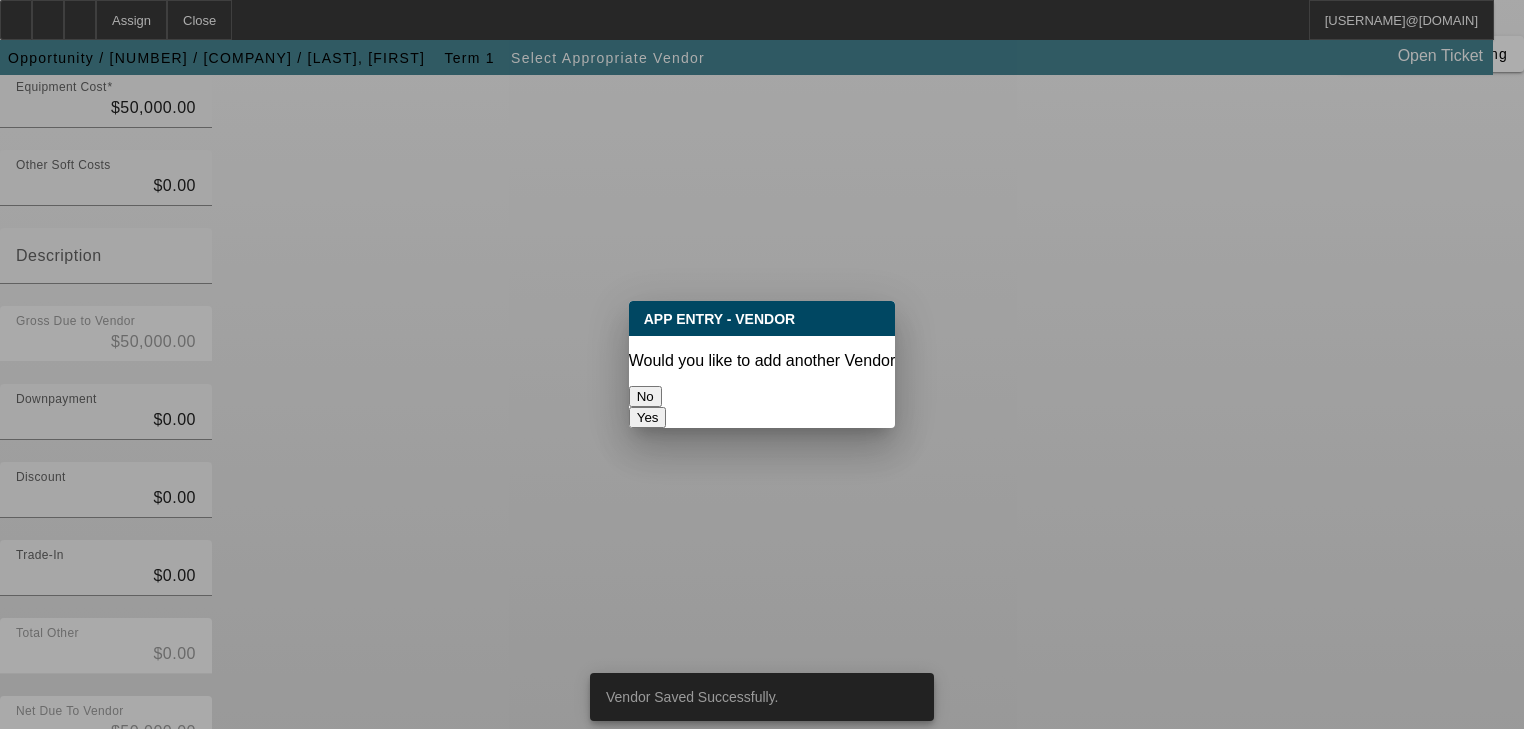 scroll, scrollTop: 0, scrollLeft: 0, axis: both 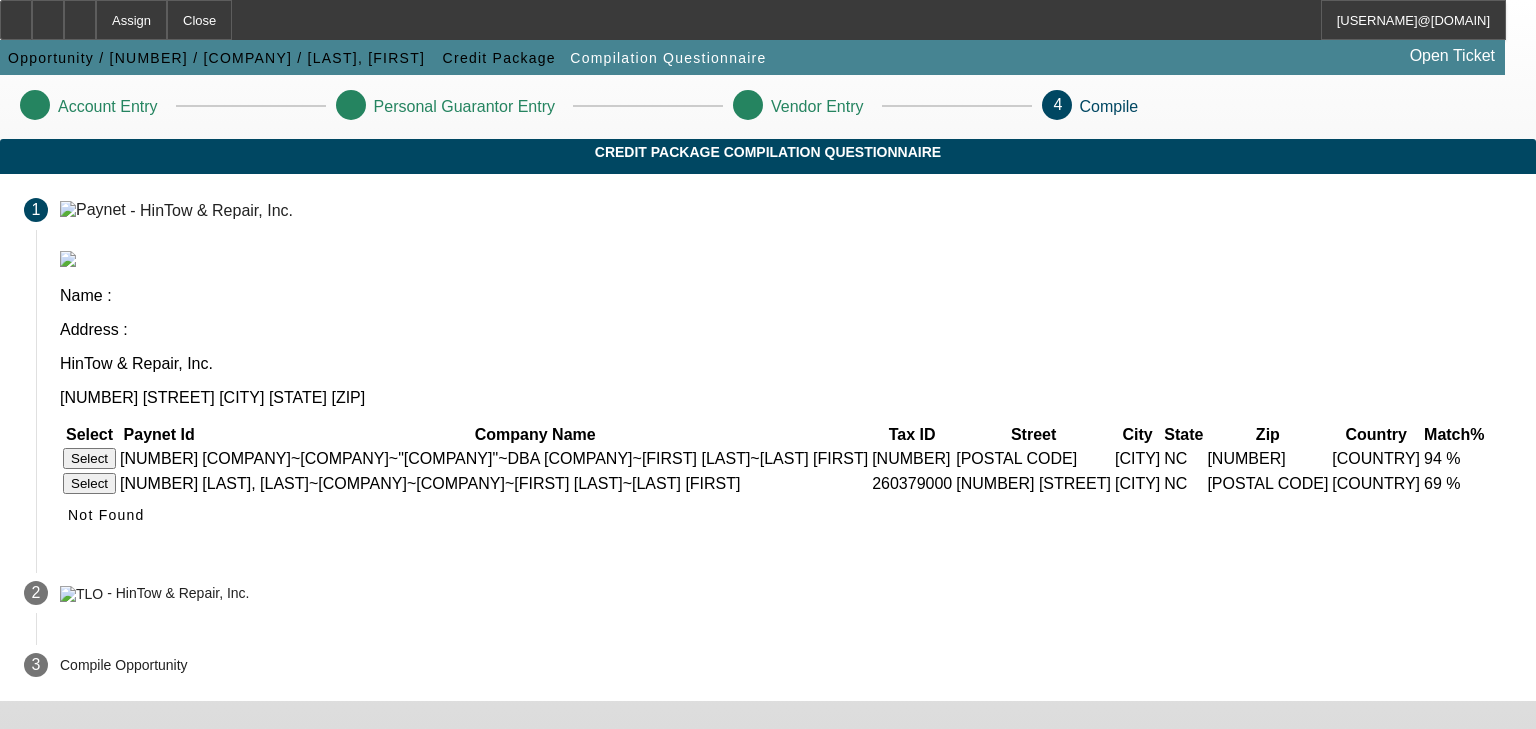 click on "Select" at bounding box center [89, 458] 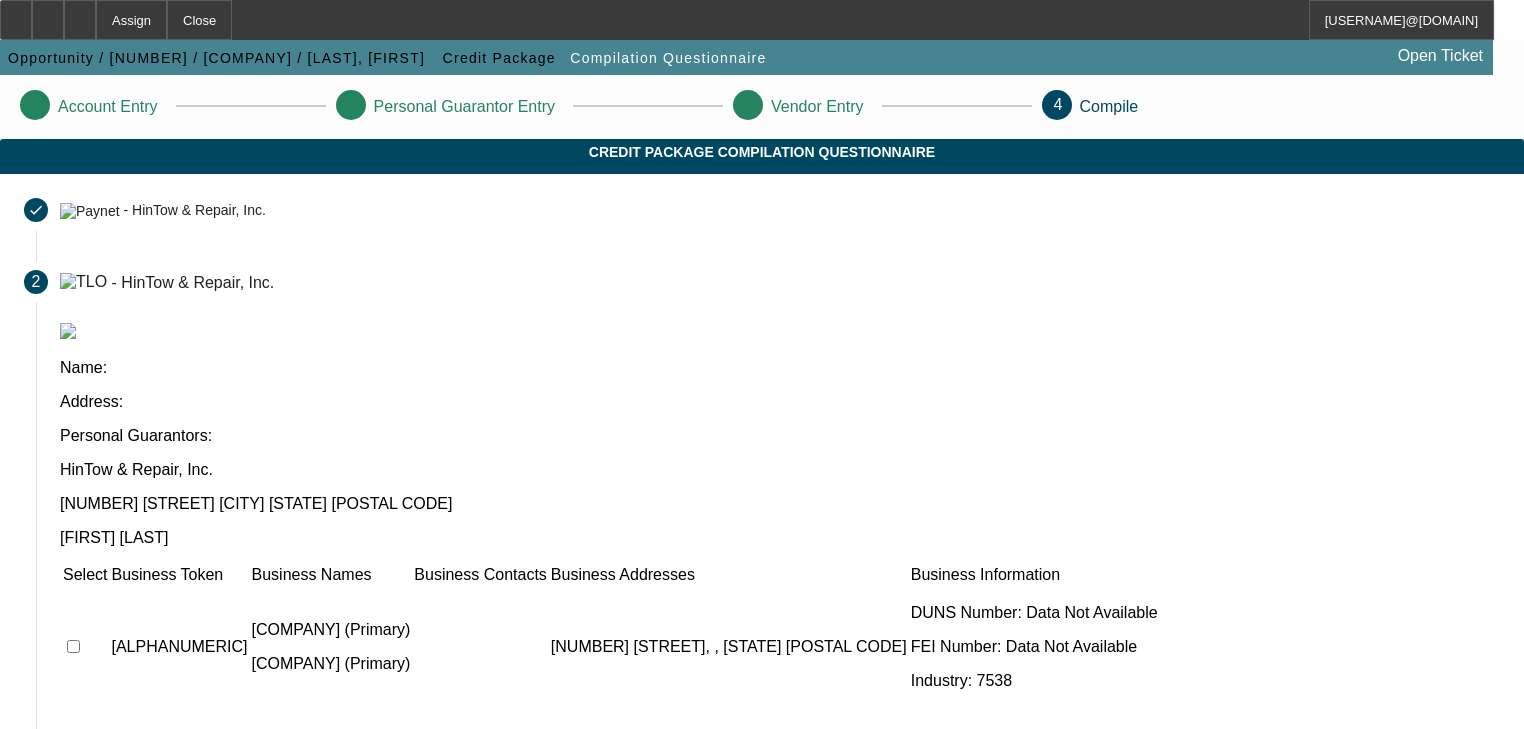 click at bounding box center (73, 646) 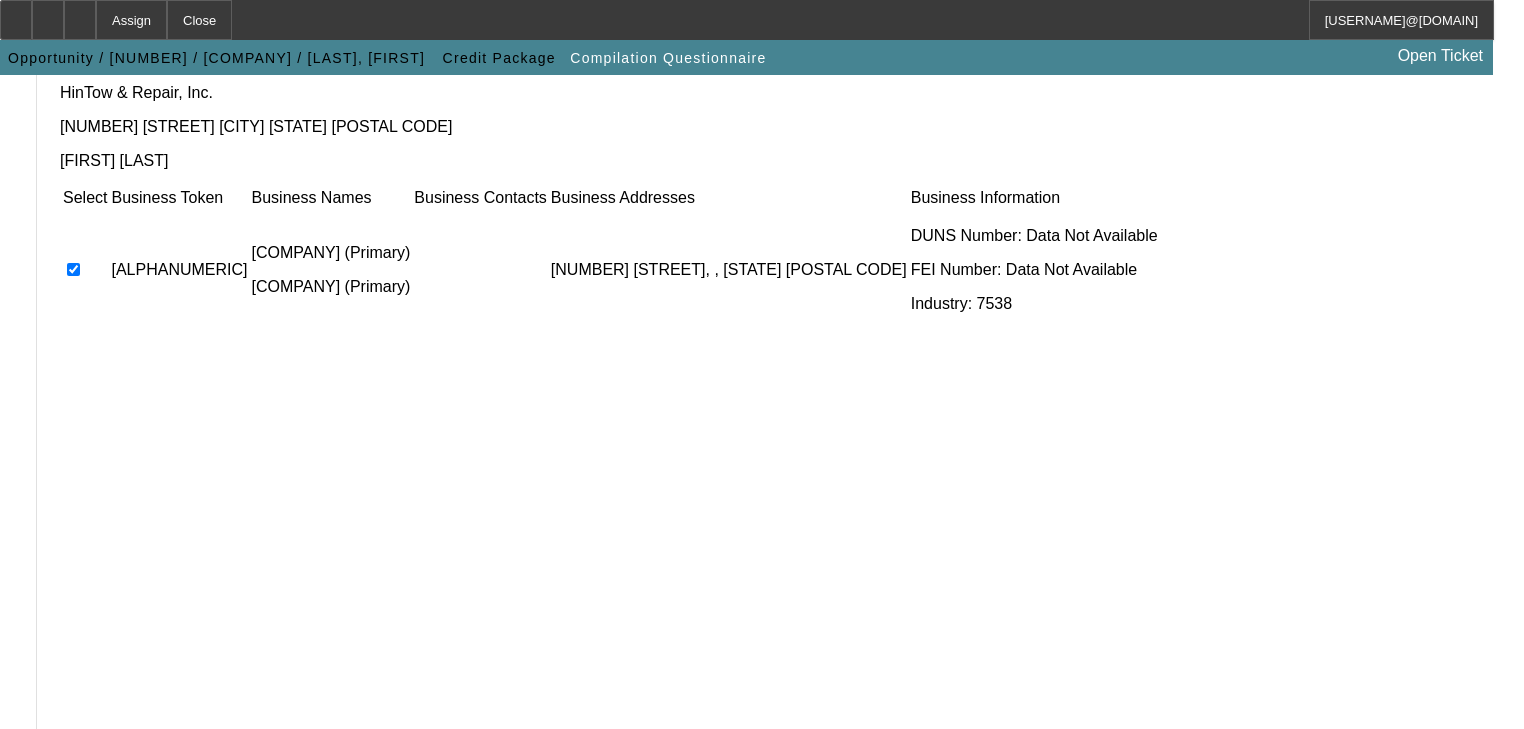 click on "Submit" at bounding box center (93, 754) 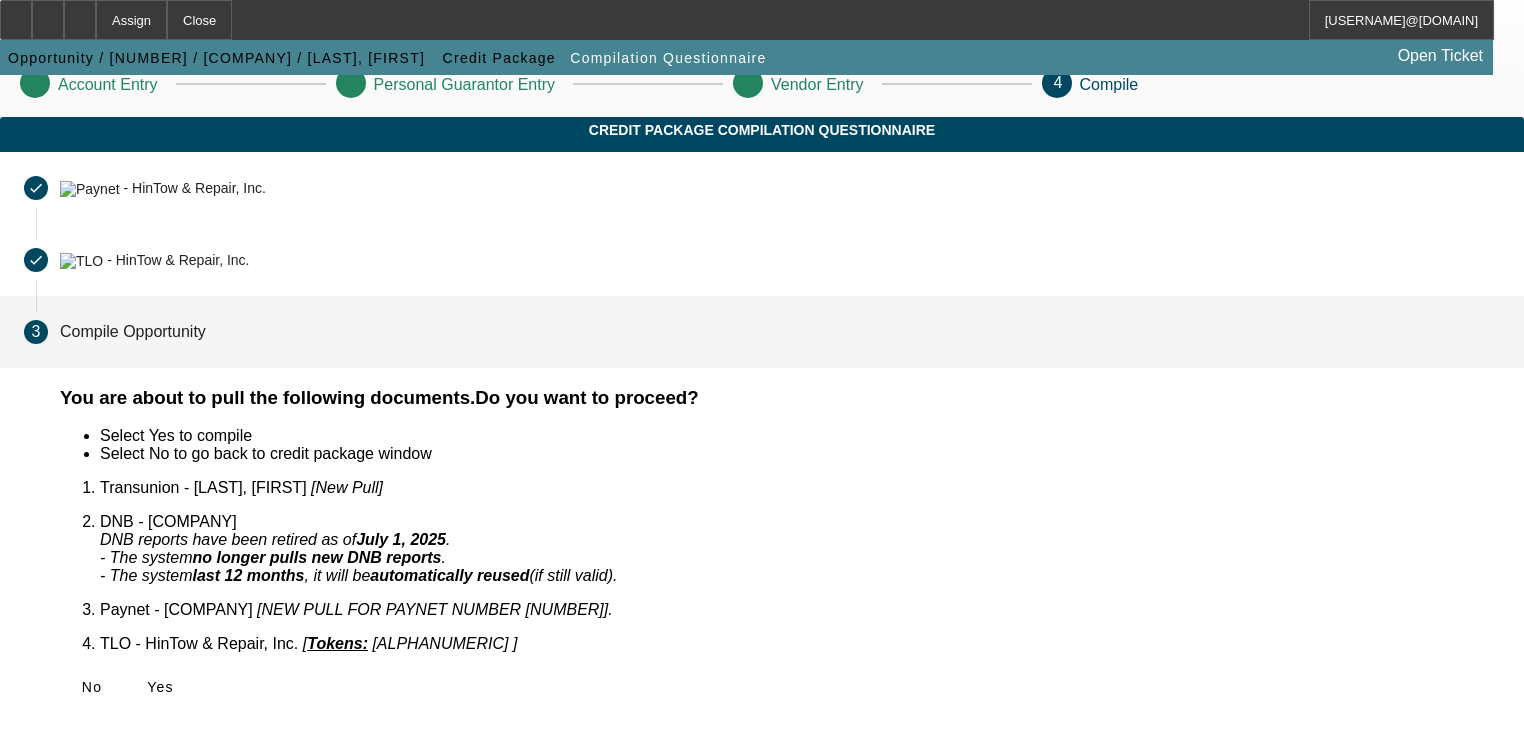 scroll, scrollTop: 0, scrollLeft: 0, axis: both 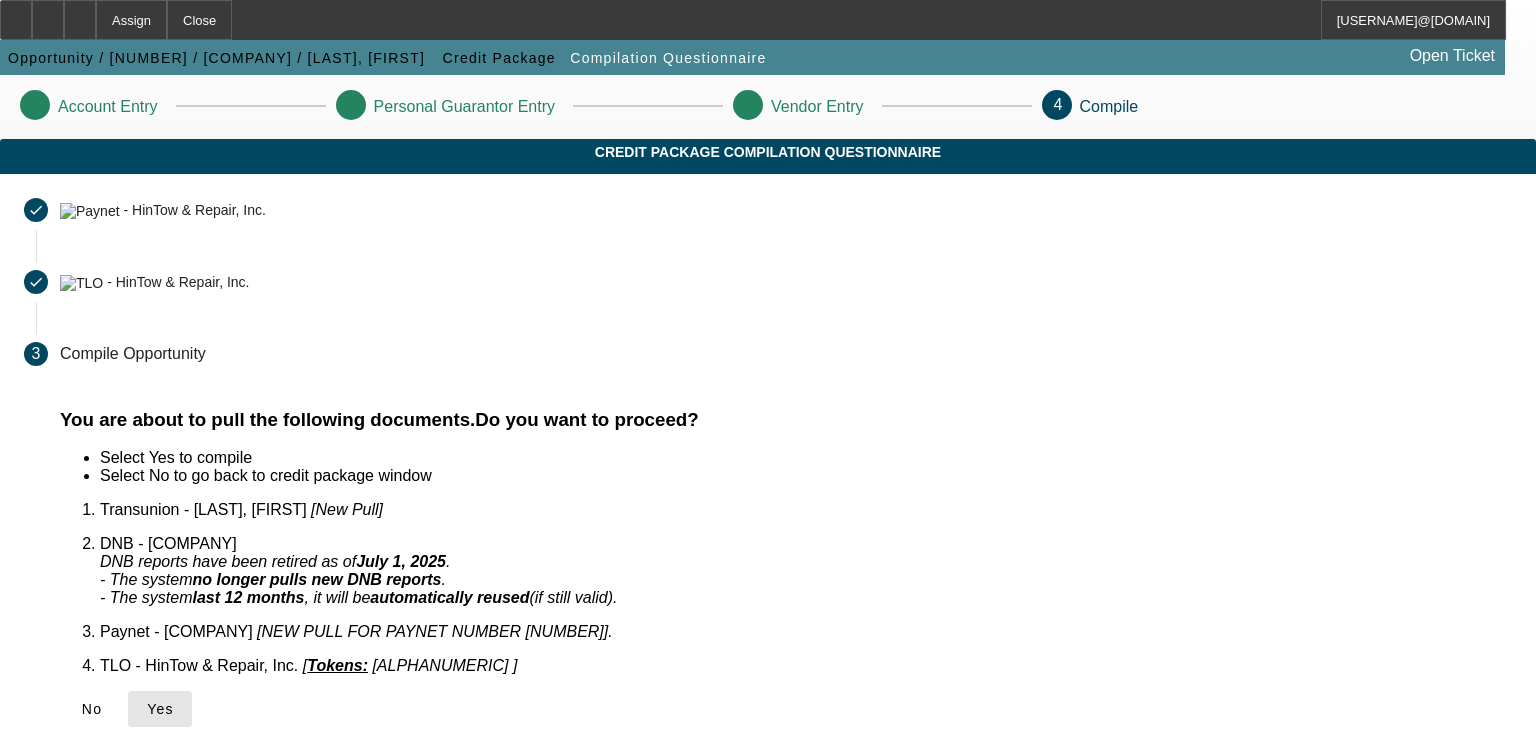 click on "Yes" at bounding box center (160, 709) 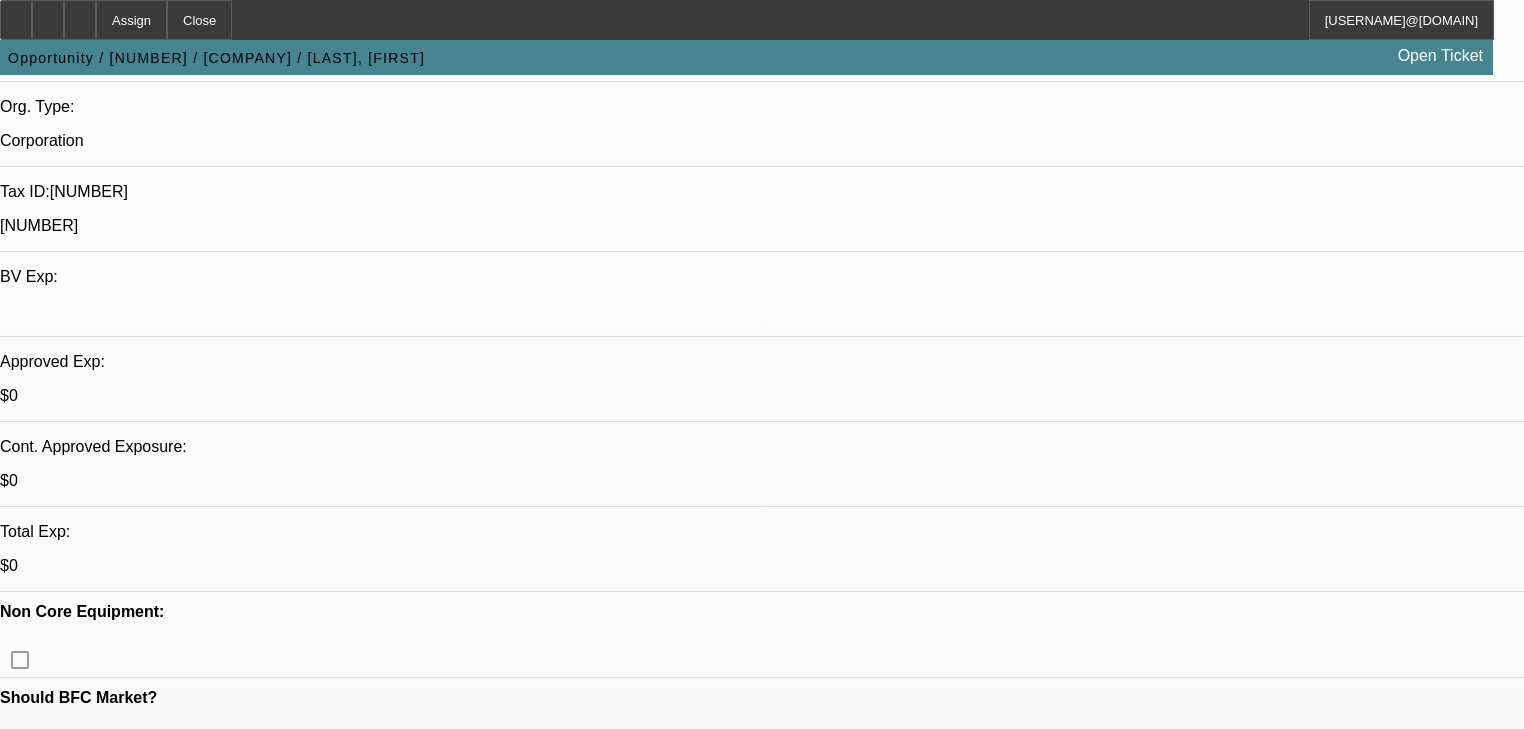scroll, scrollTop: 480, scrollLeft: 0, axis: vertical 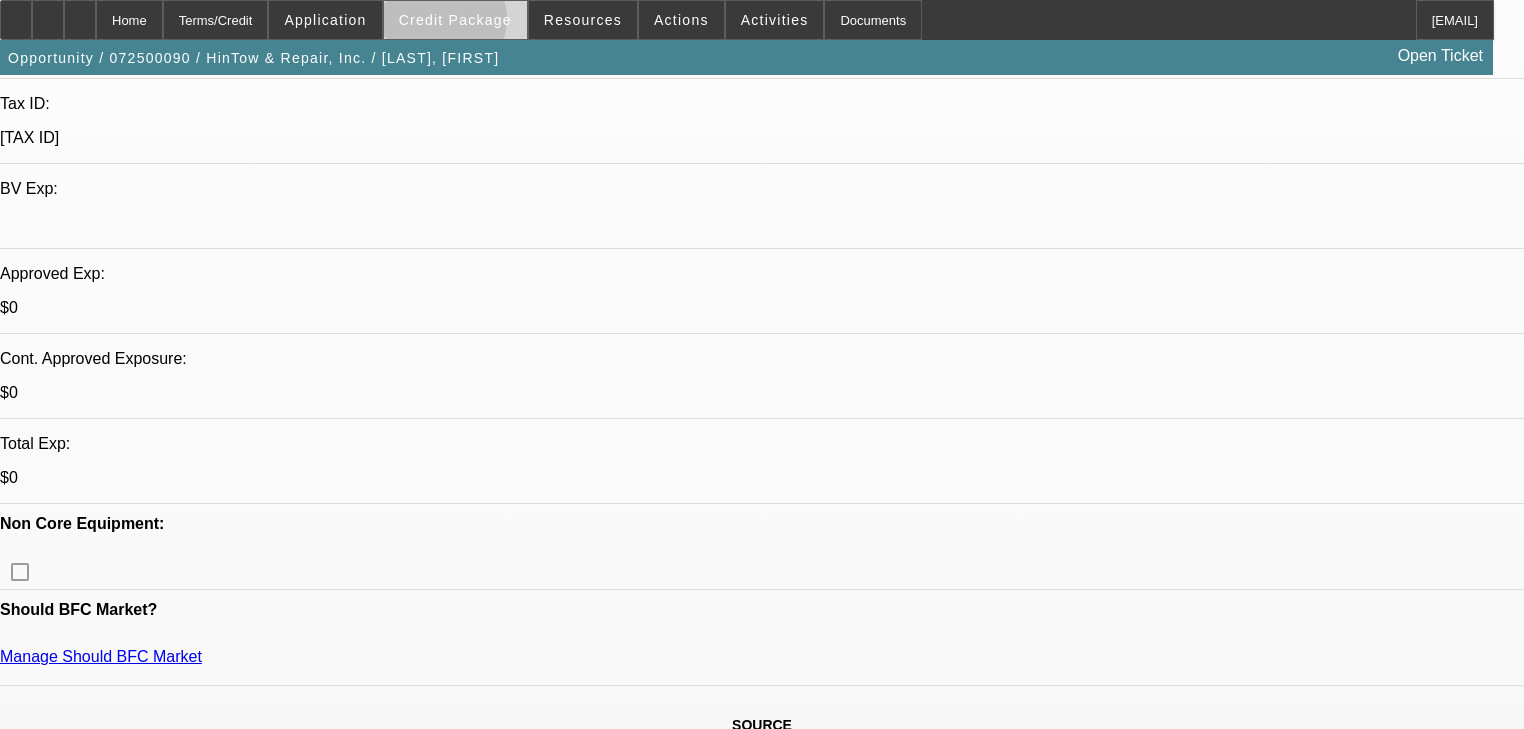click on "Credit Package" at bounding box center (455, 20) 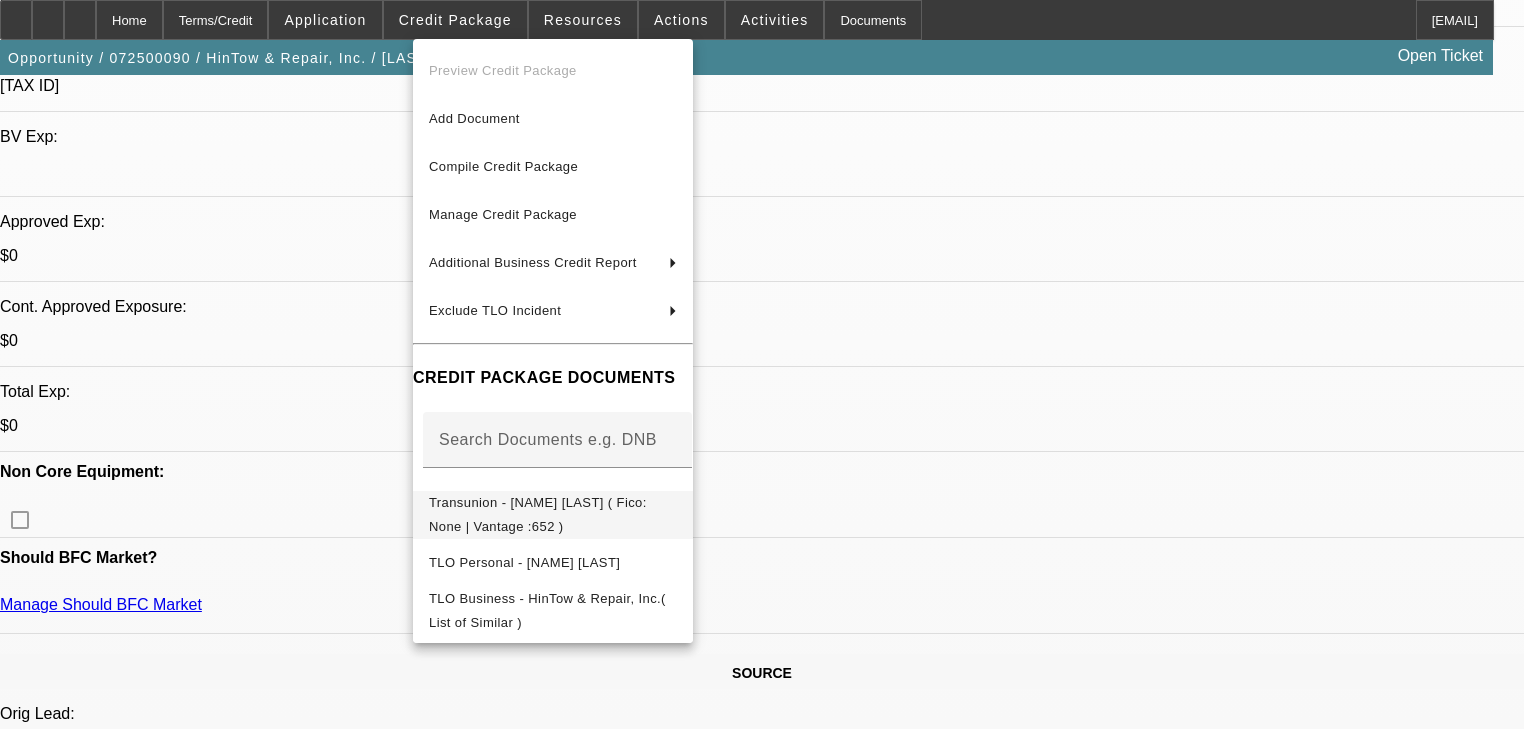 scroll, scrollTop: 640, scrollLeft: 0, axis: vertical 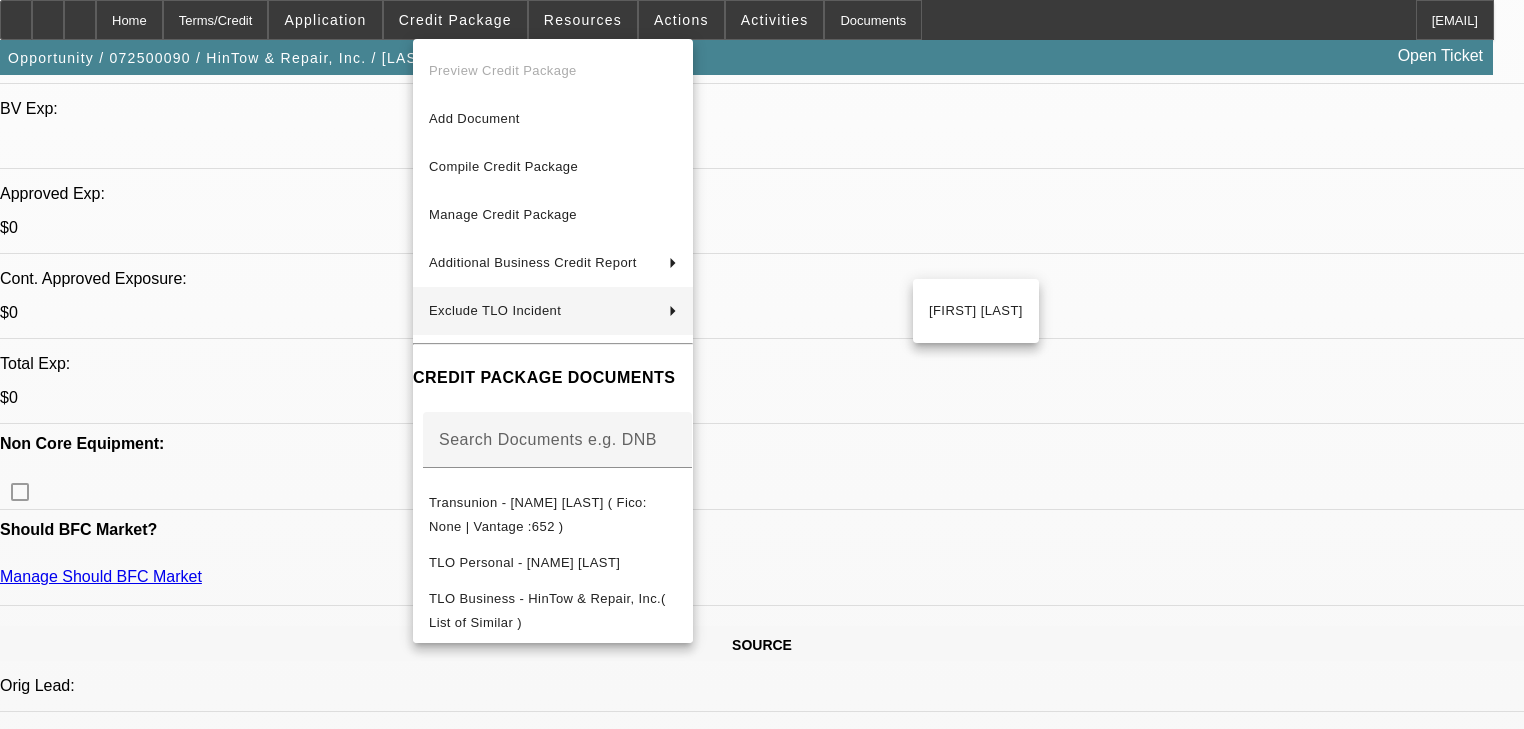 click at bounding box center [762, 364] 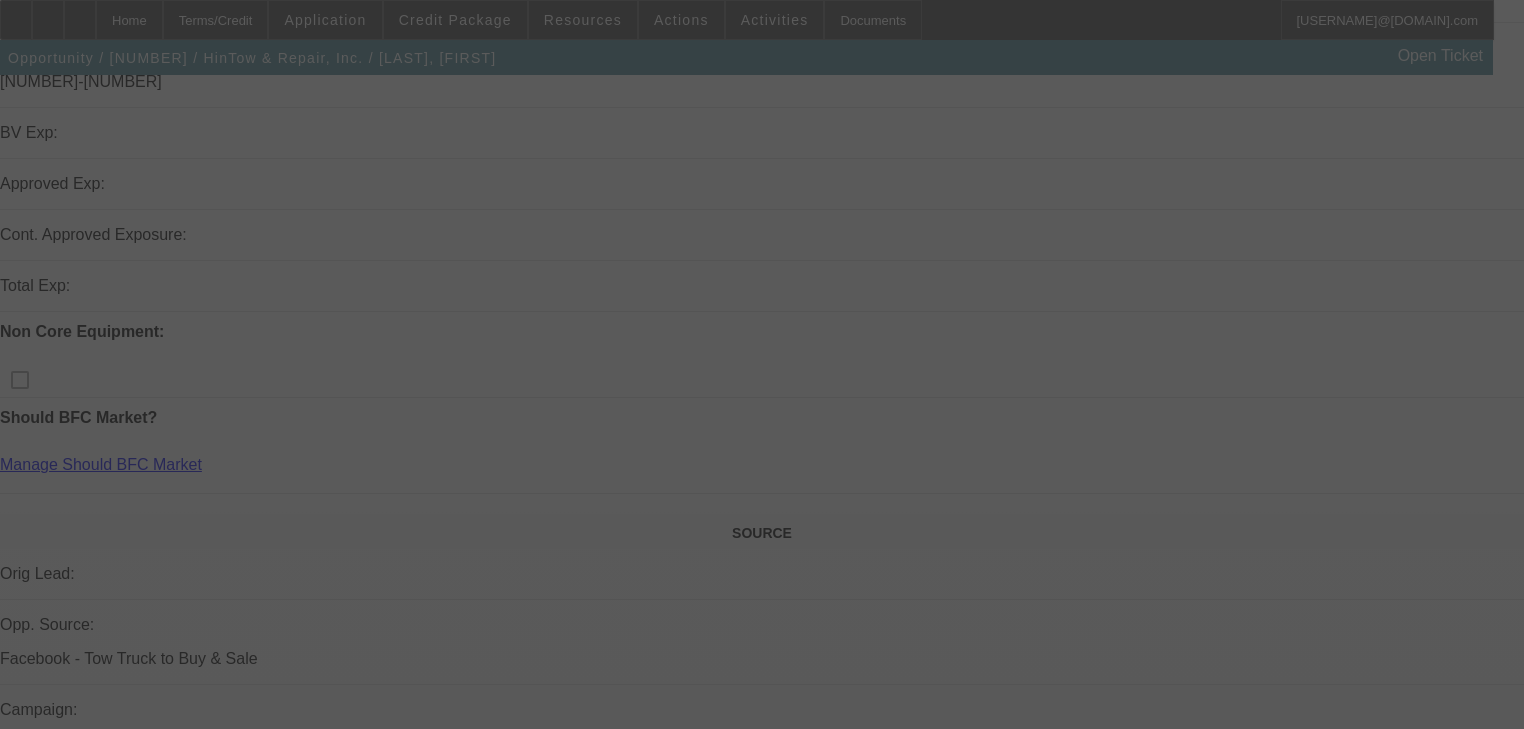 scroll, scrollTop: 720, scrollLeft: 0, axis: vertical 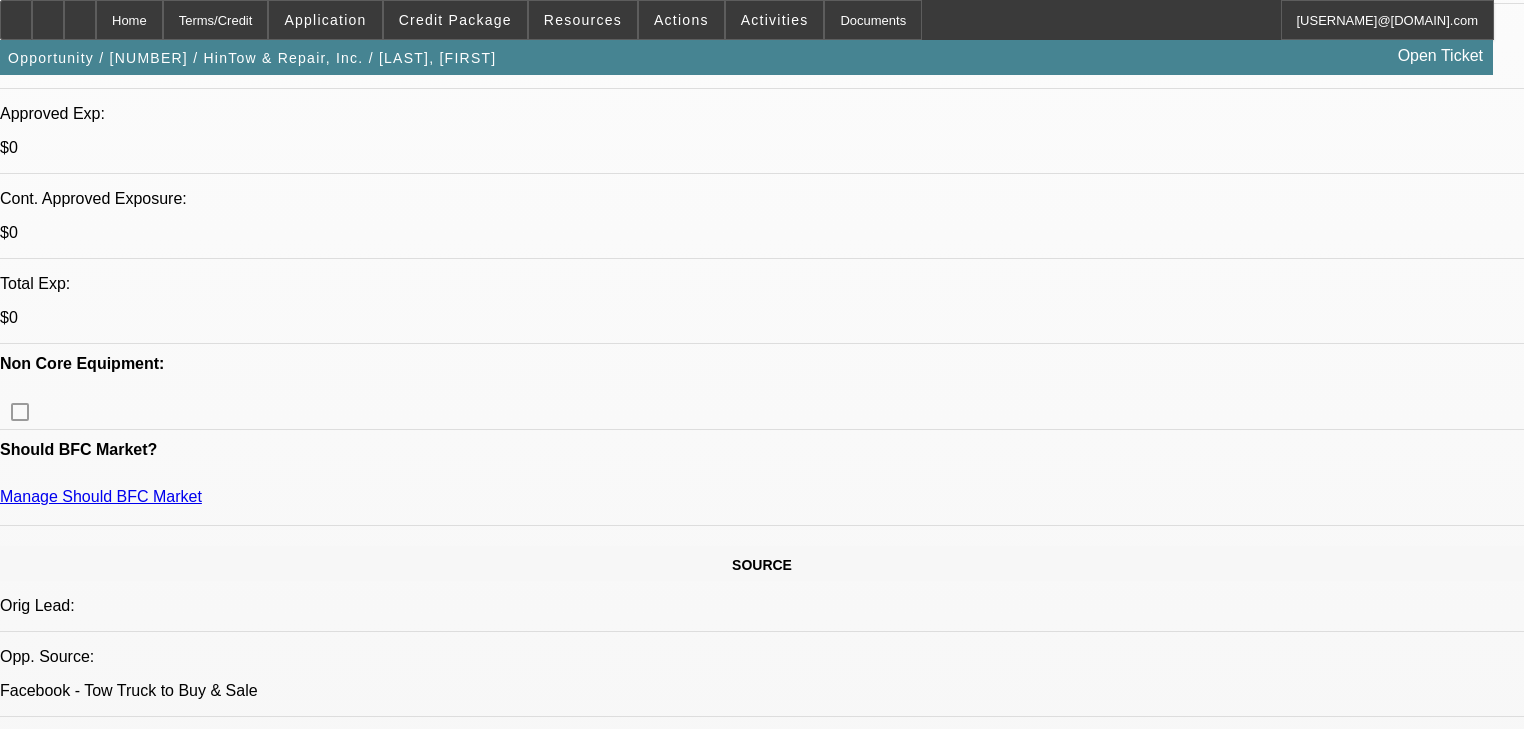 click on "669" at bounding box center (685, 2532) 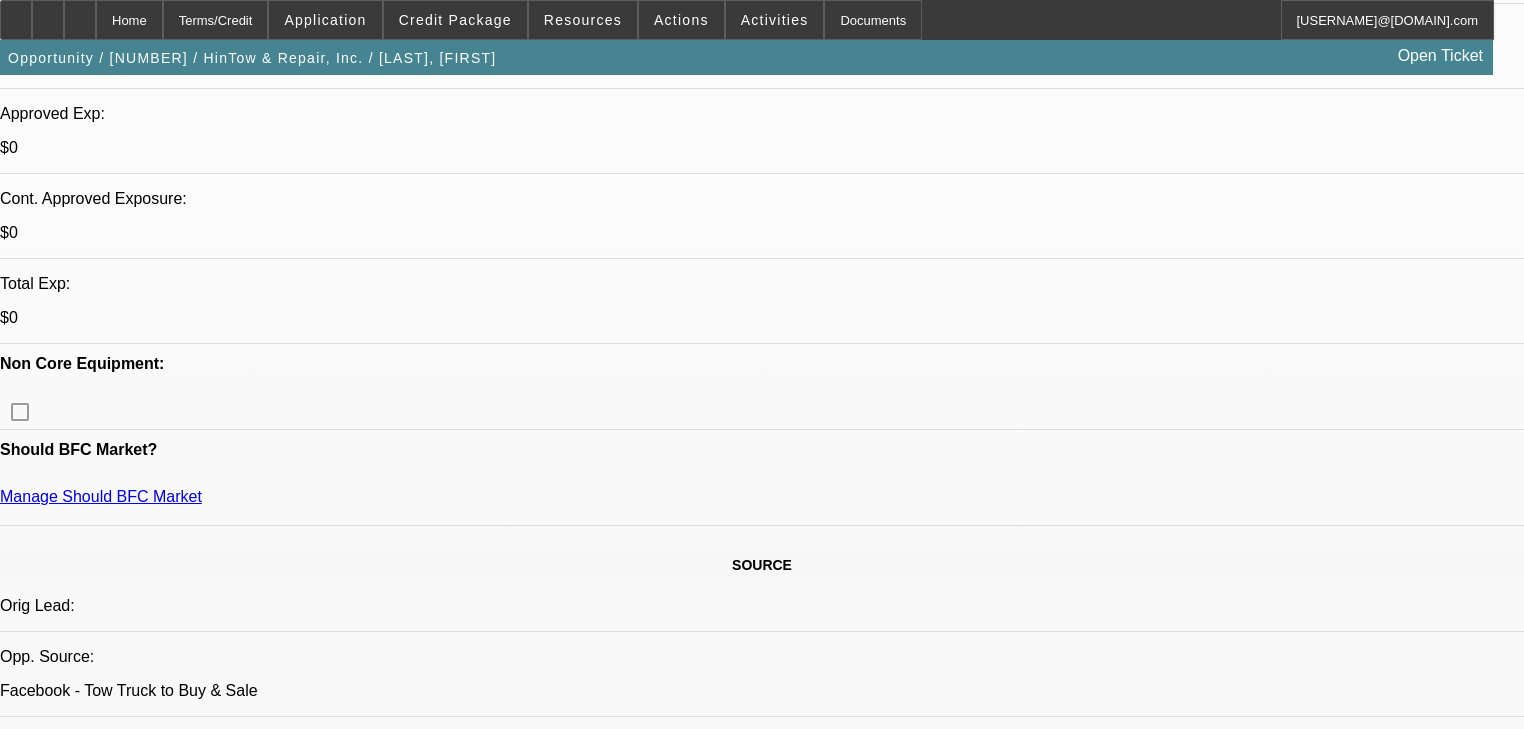 click on "Discussion Board" at bounding box center (20, 6191) 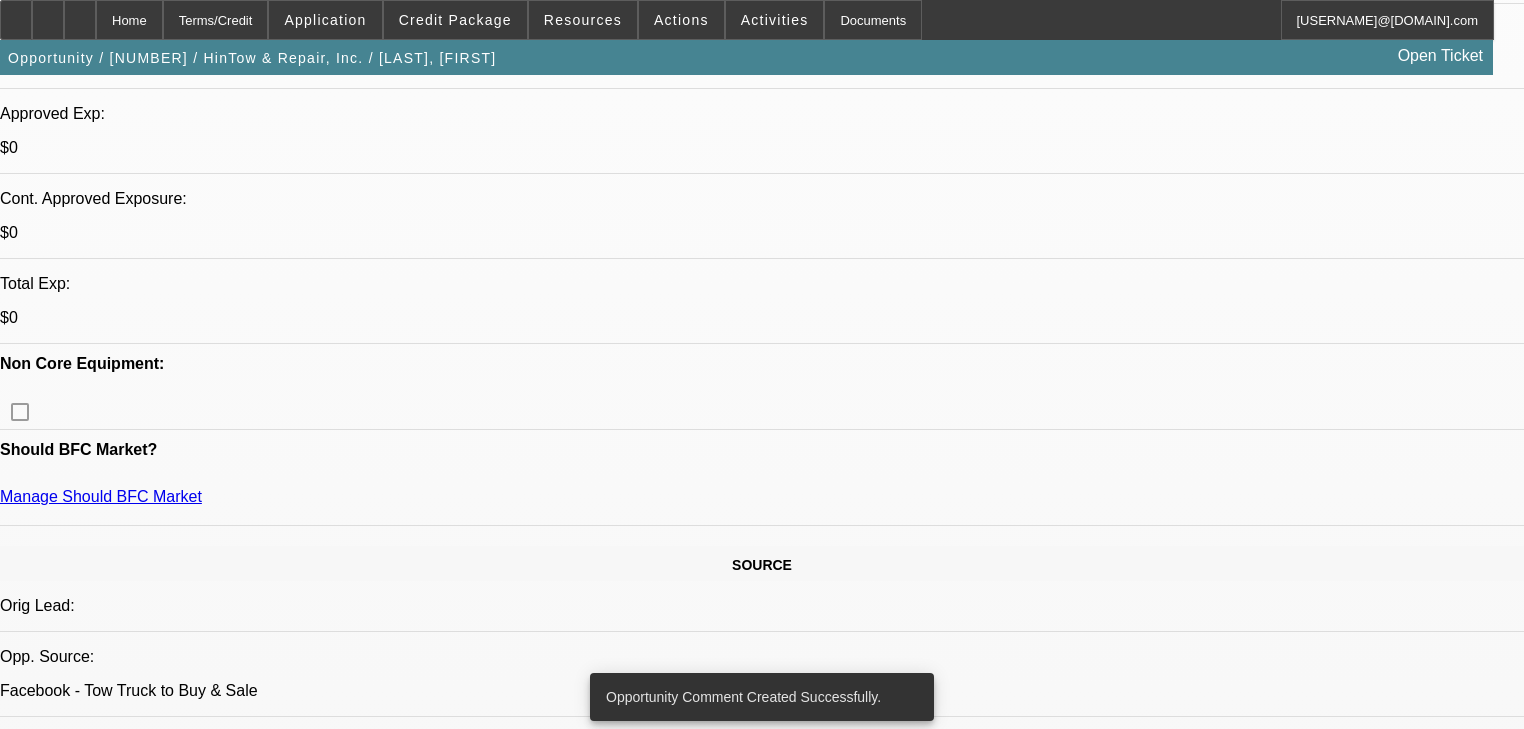 click on "669" at bounding box center (685, 2532) 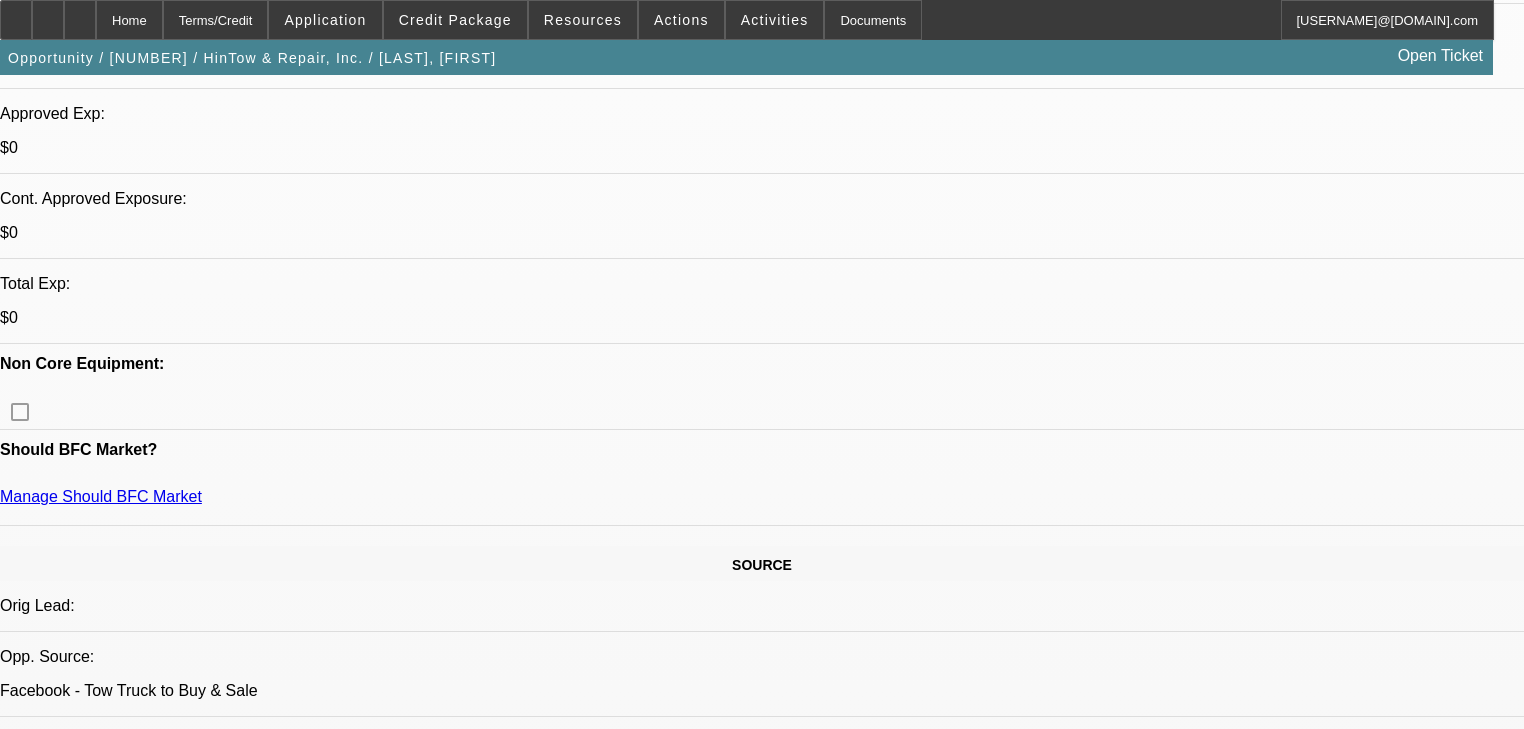 click on "652" at bounding box center (623, 2301) 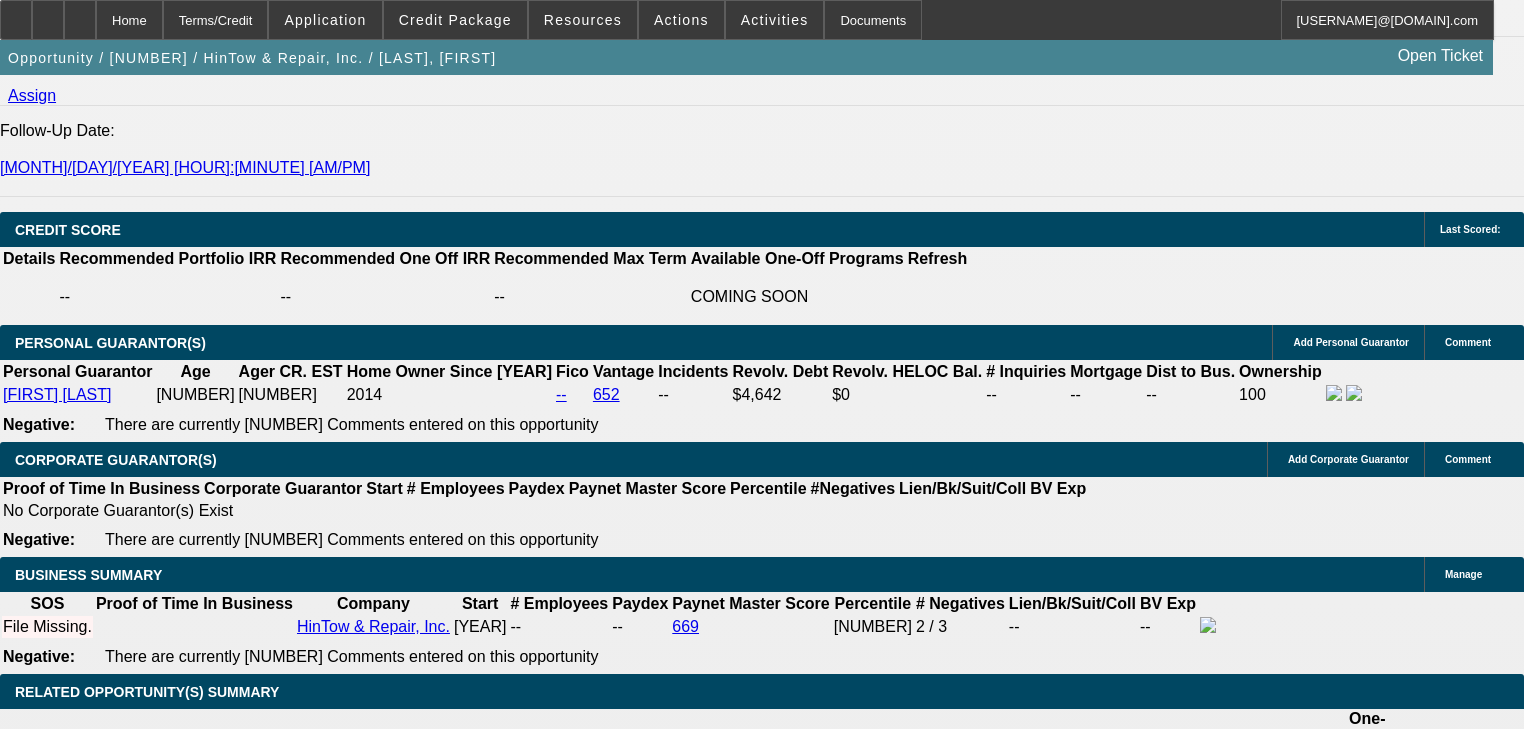 scroll, scrollTop: 2640, scrollLeft: 0, axis: vertical 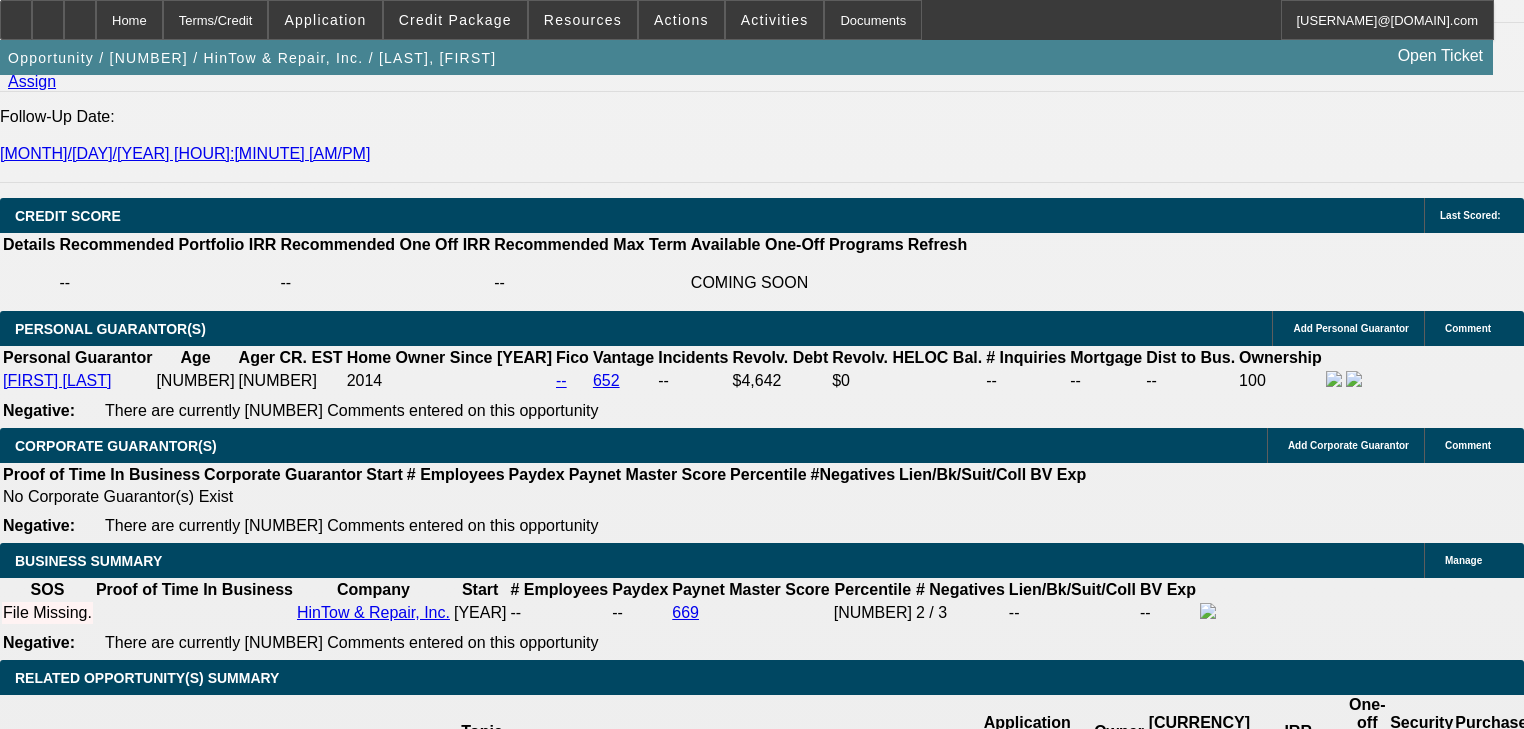 click on "Comment Type
Positive
Negative
Additional
Notification Booking Sheet
Discussion Board" at bounding box center [762, 4174] 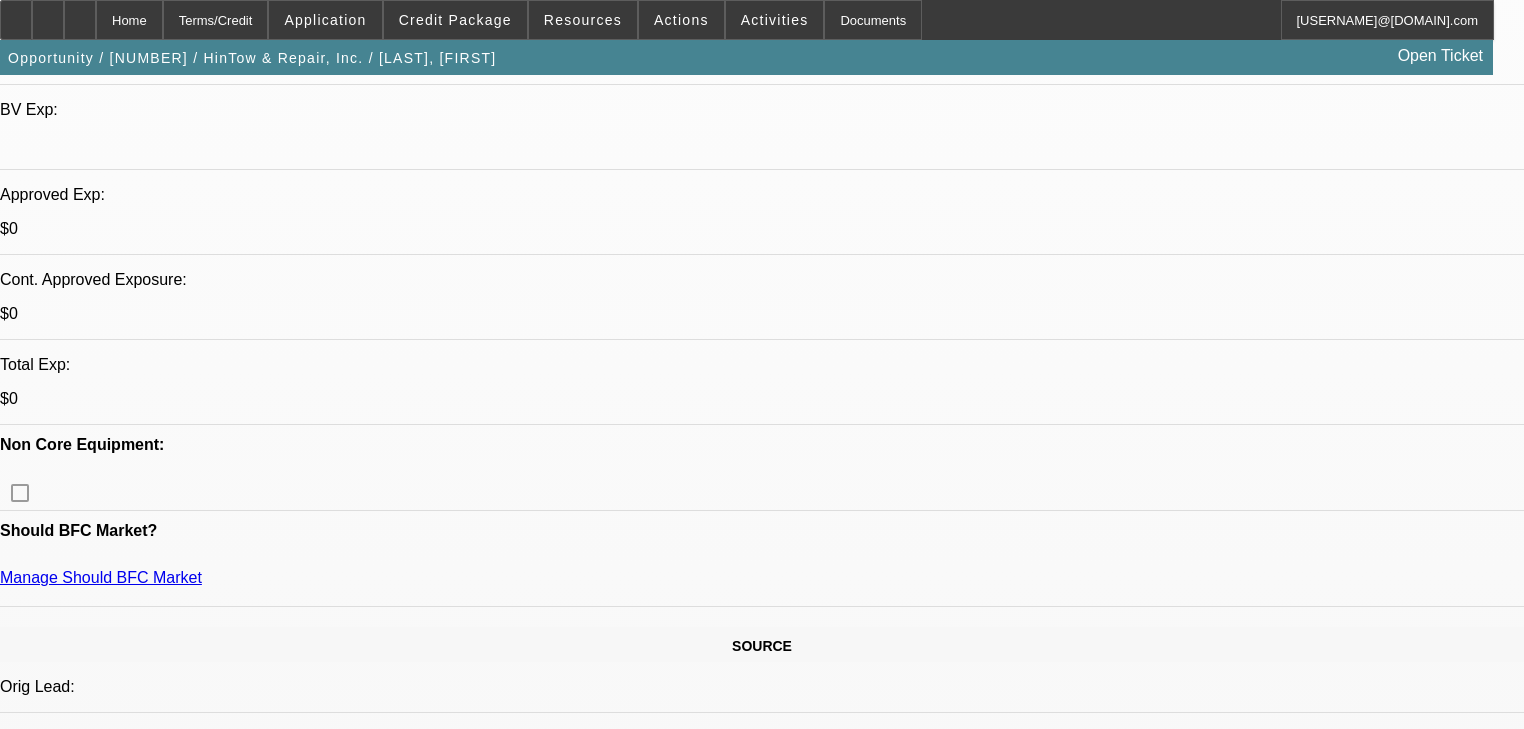 scroll, scrollTop: 560, scrollLeft: 0, axis: vertical 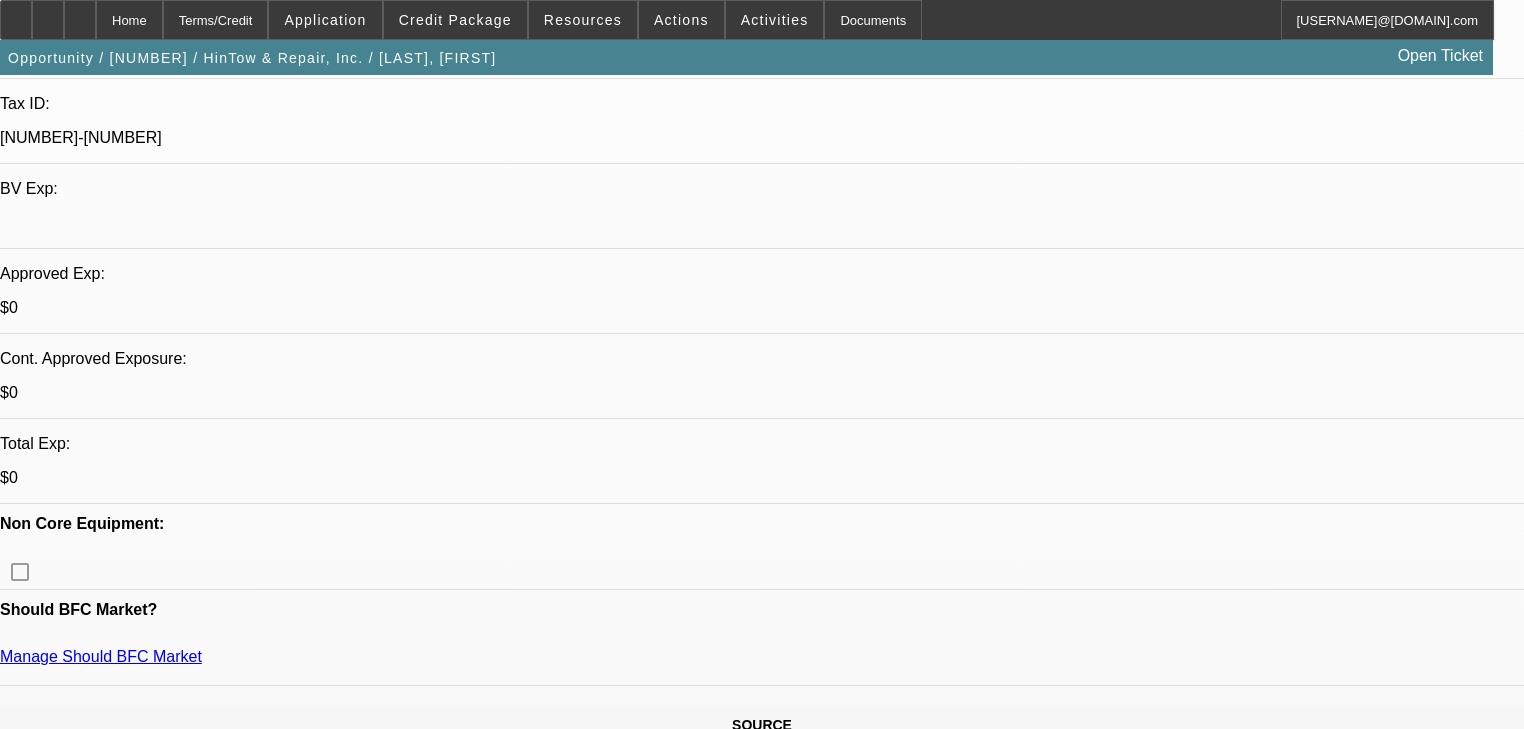 type on "Okay if they put some down, used ones, [NUMBER]-[NUMBER]." 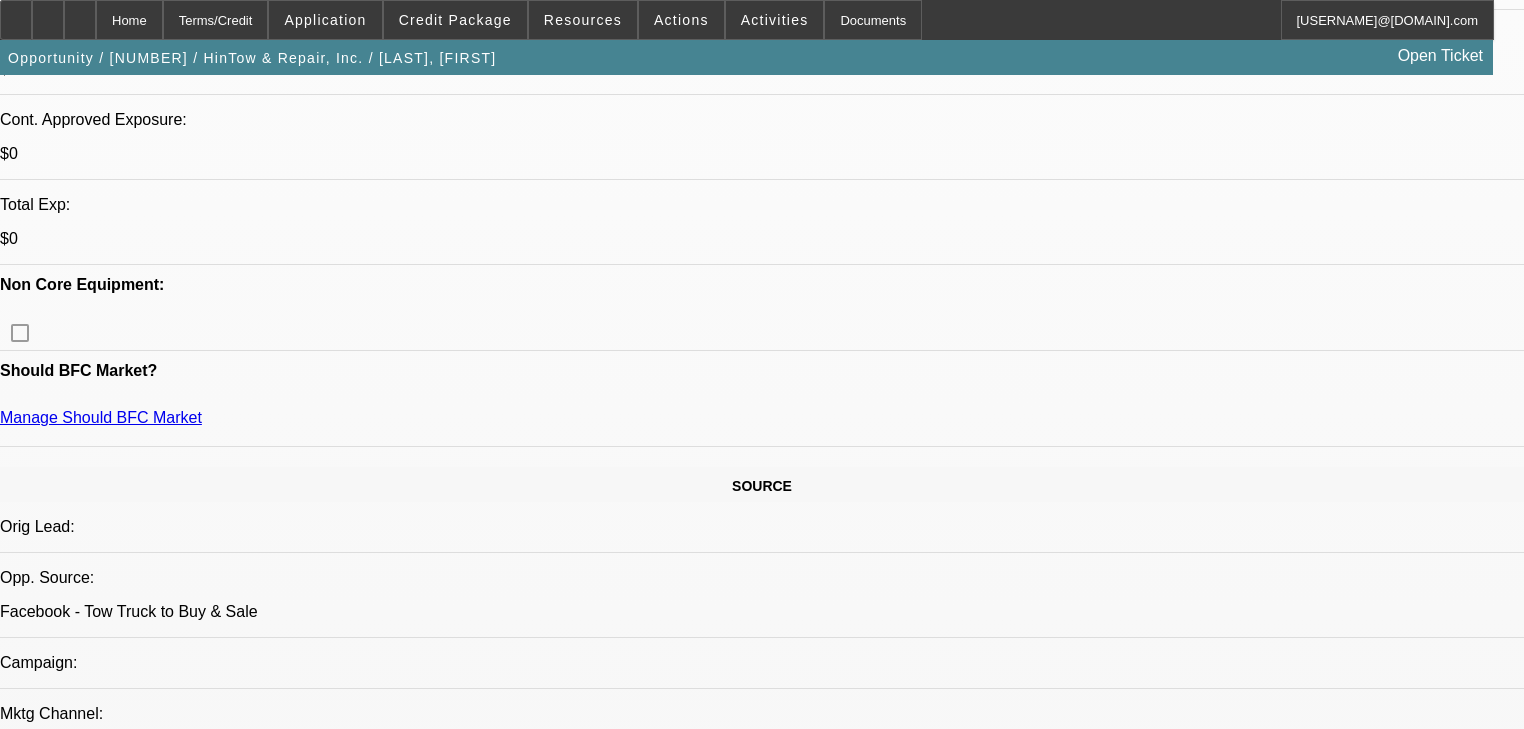 scroll, scrollTop: 800, scrollLeft: 0, axis: vertical 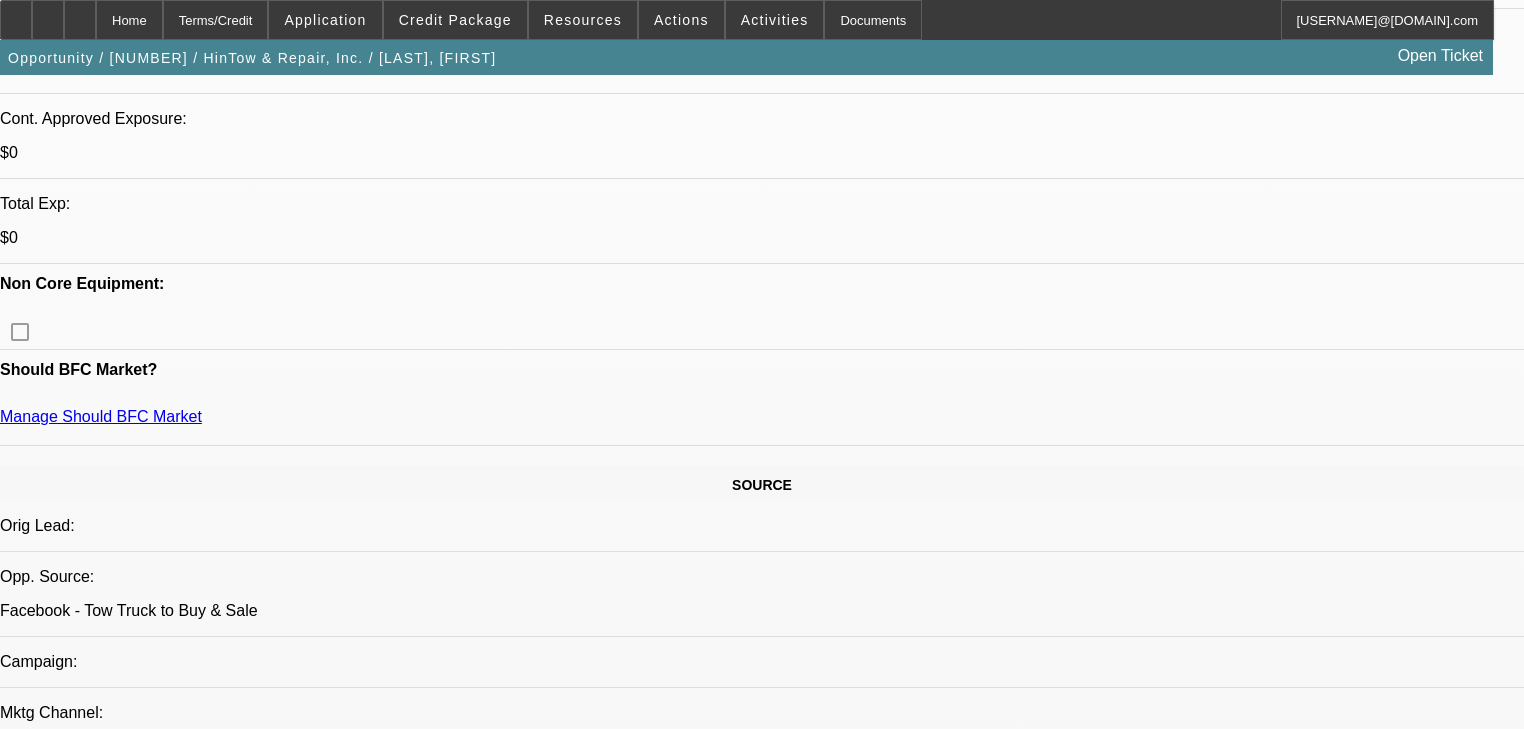 click on "PayNet MasterScore® v2
[NUMBER]
Percentile
[NUMBER]
Key Factors in MasterScore v2
Impact on Score
Long Time in Business
Positive
Defaults and/or Derog Public Records
Negative
Inconsistent Delin/Credit Qual Pattern
Negative" at bounding box center (751, 2561) 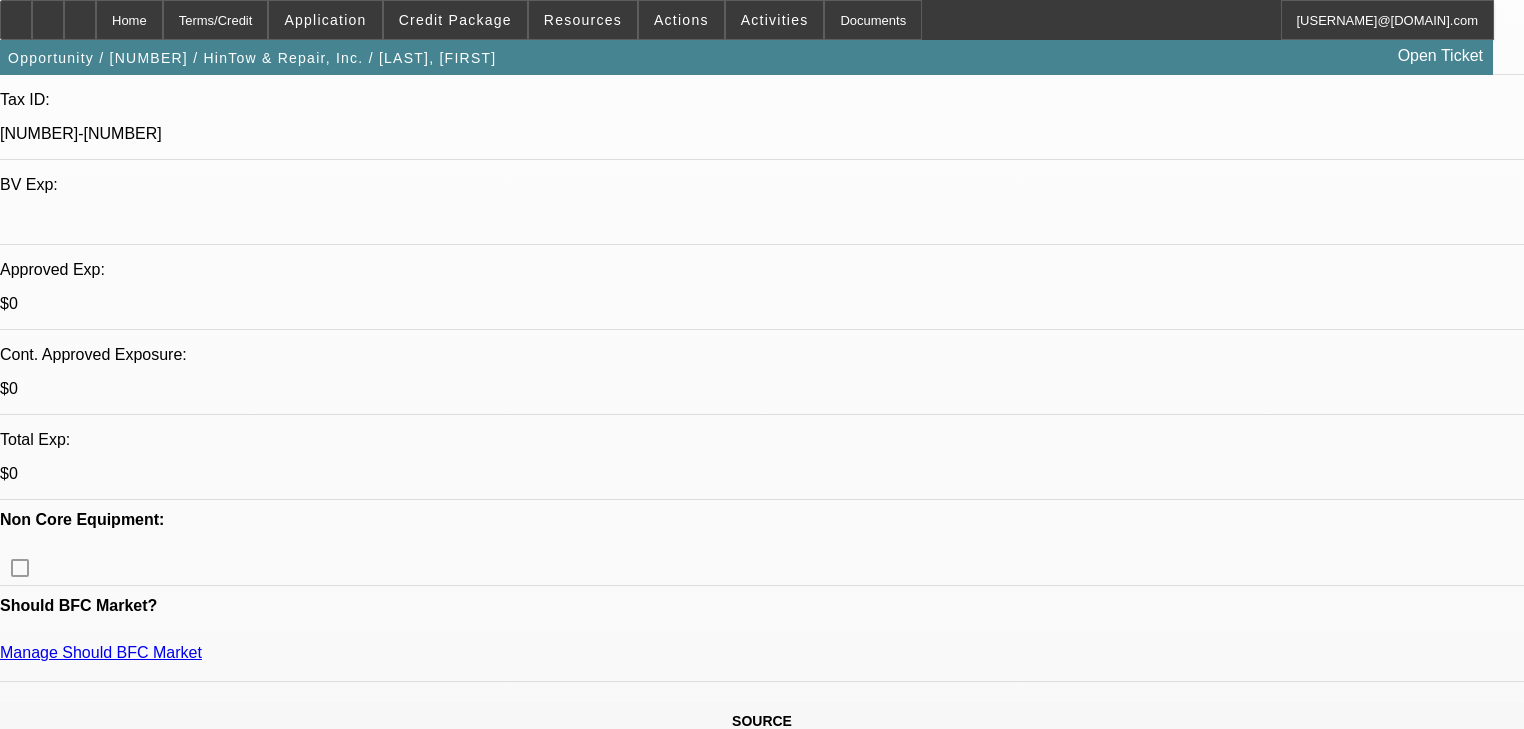 scroll, scrollTop: 400, scrollLeft: 0, axis: vertical 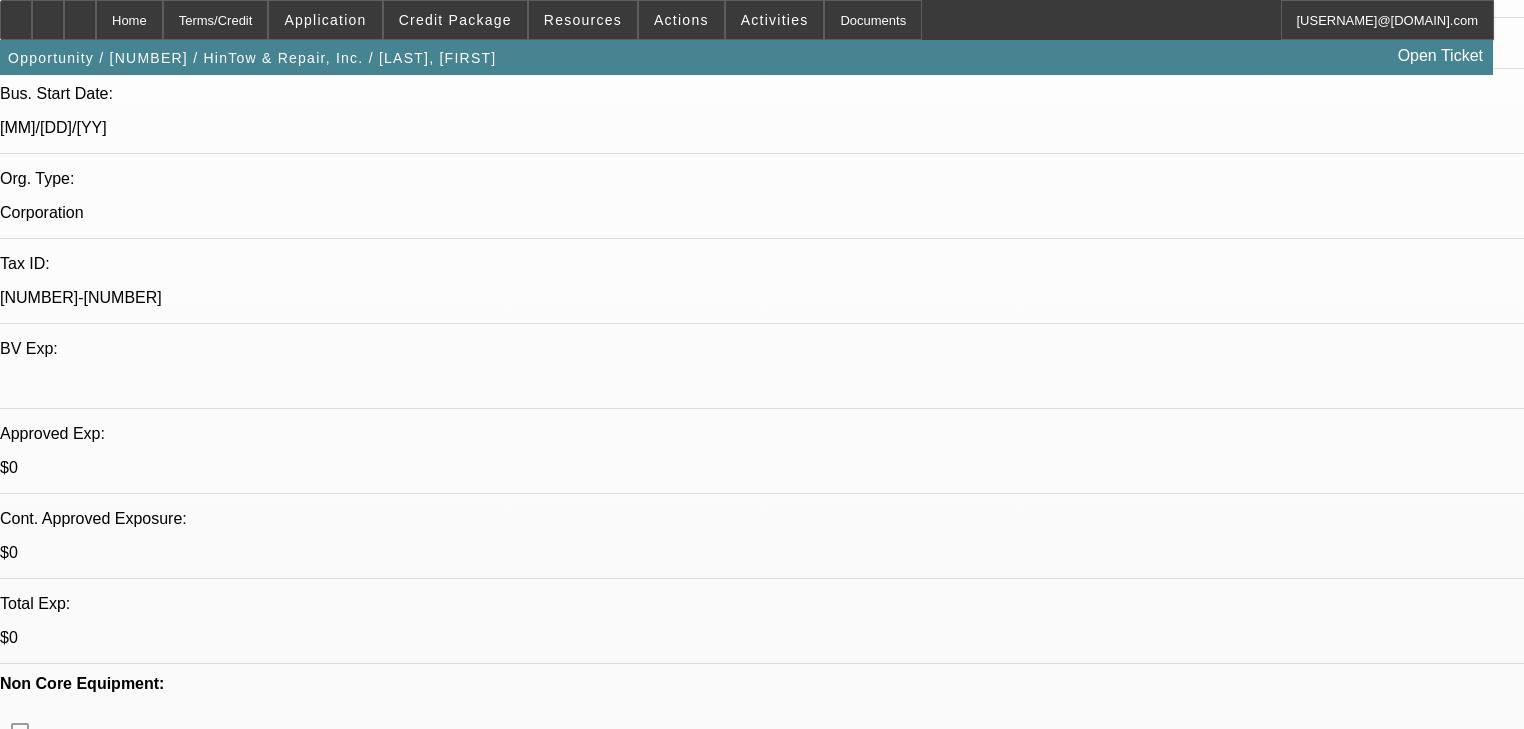 click on "Submit" at bounding box center (28, 6643) 